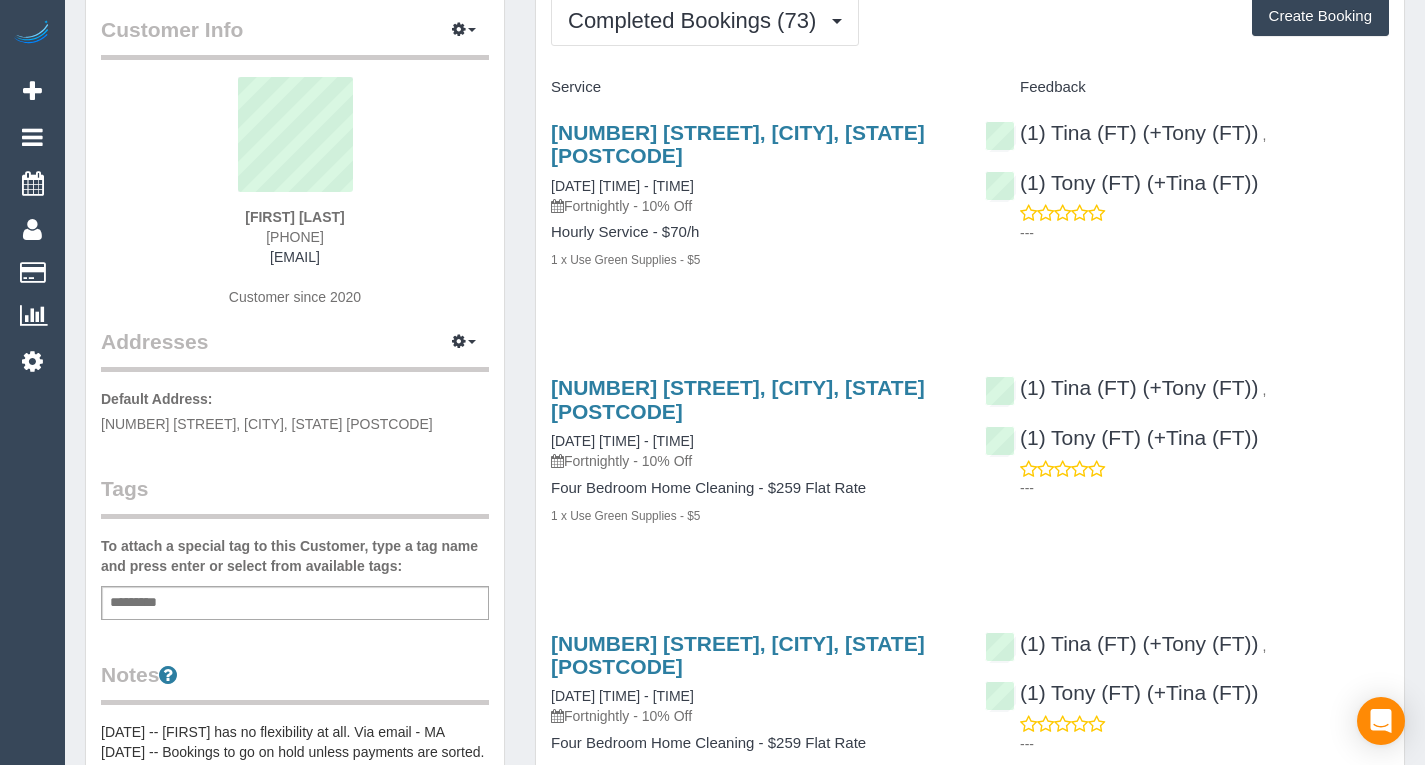 scroll, scrollTop: 13, scrollLeft: 0, axis: vertical 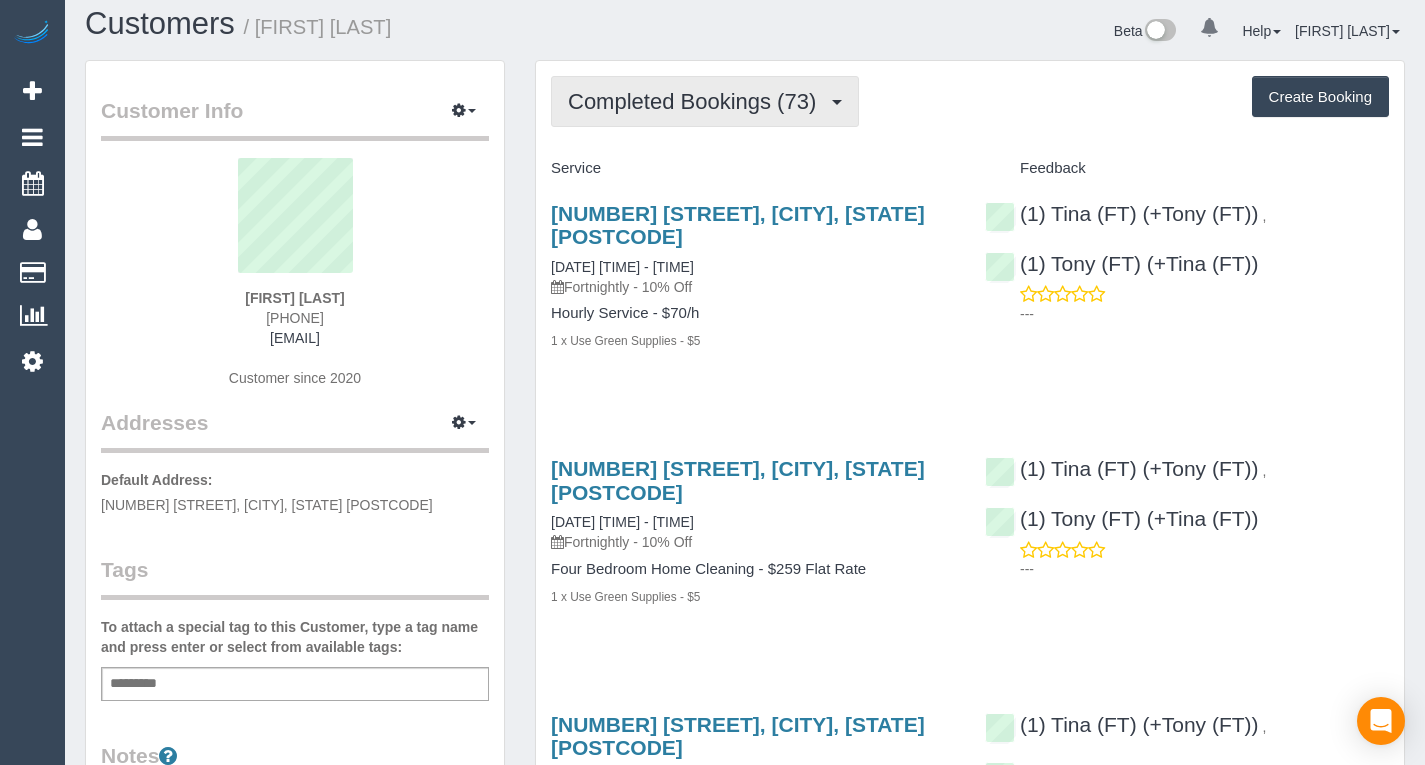 click on "Completed Bookings (73)" at bounding box center (697, 101) 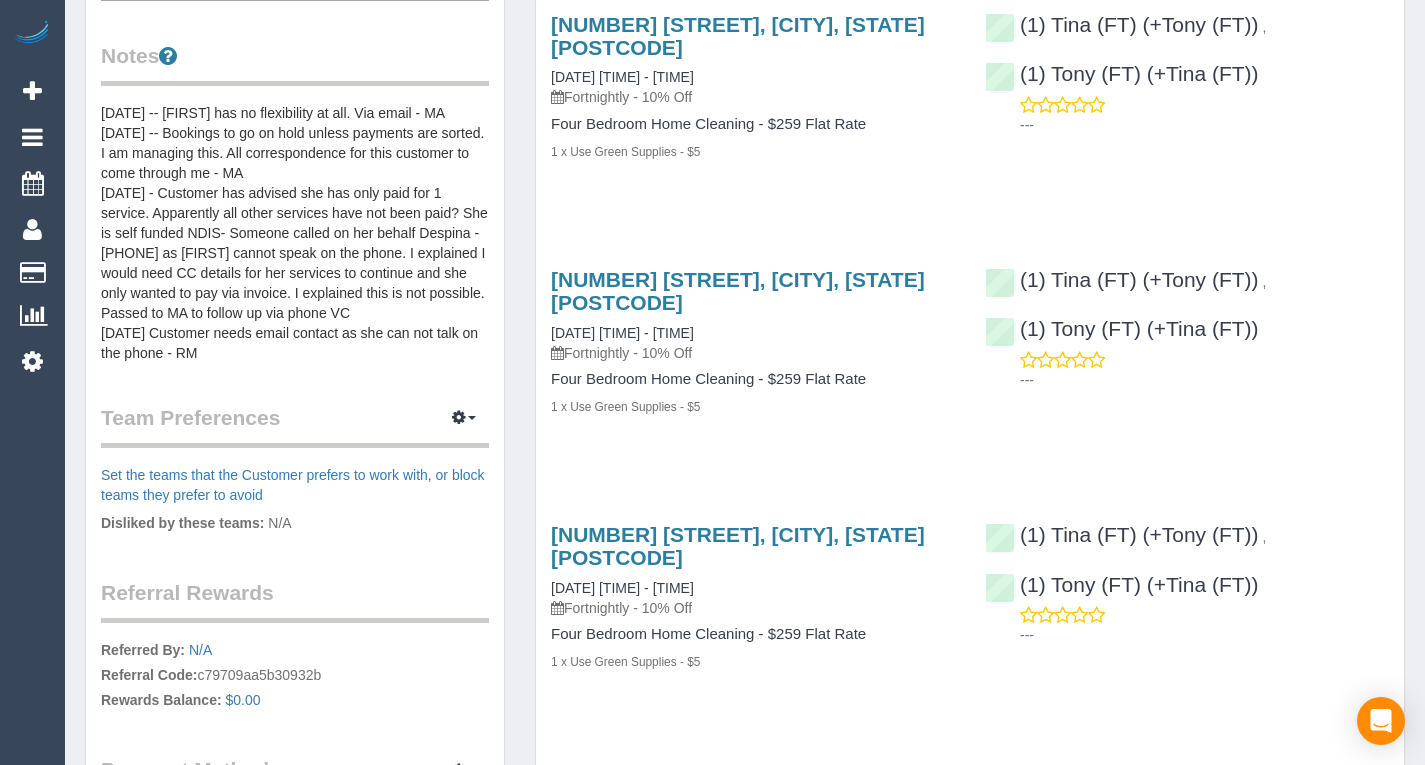 scroll, scrollTop: 0, scrollLeft: 0, axis: both 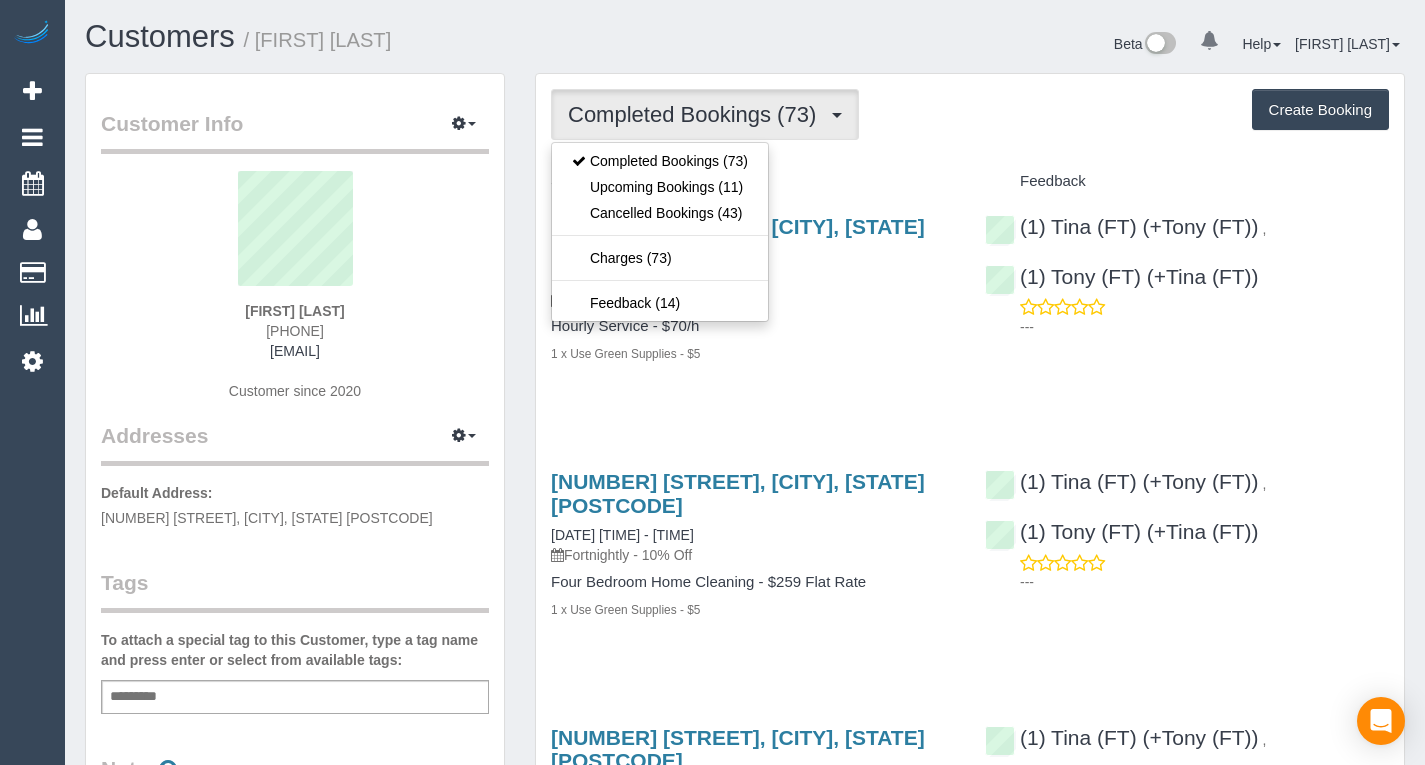 click on "Completed Bookings ([NUMBER])
Completed Bookings ([NUMBER])
Upcoming Bookings ([NUMBER])
Cancelled Bookings ([NUMBER])
Charges ([NUMBER])
Feedback ([NUMBER])
Create Booking
Service
Feedback" at bounding box center (970, 3333) 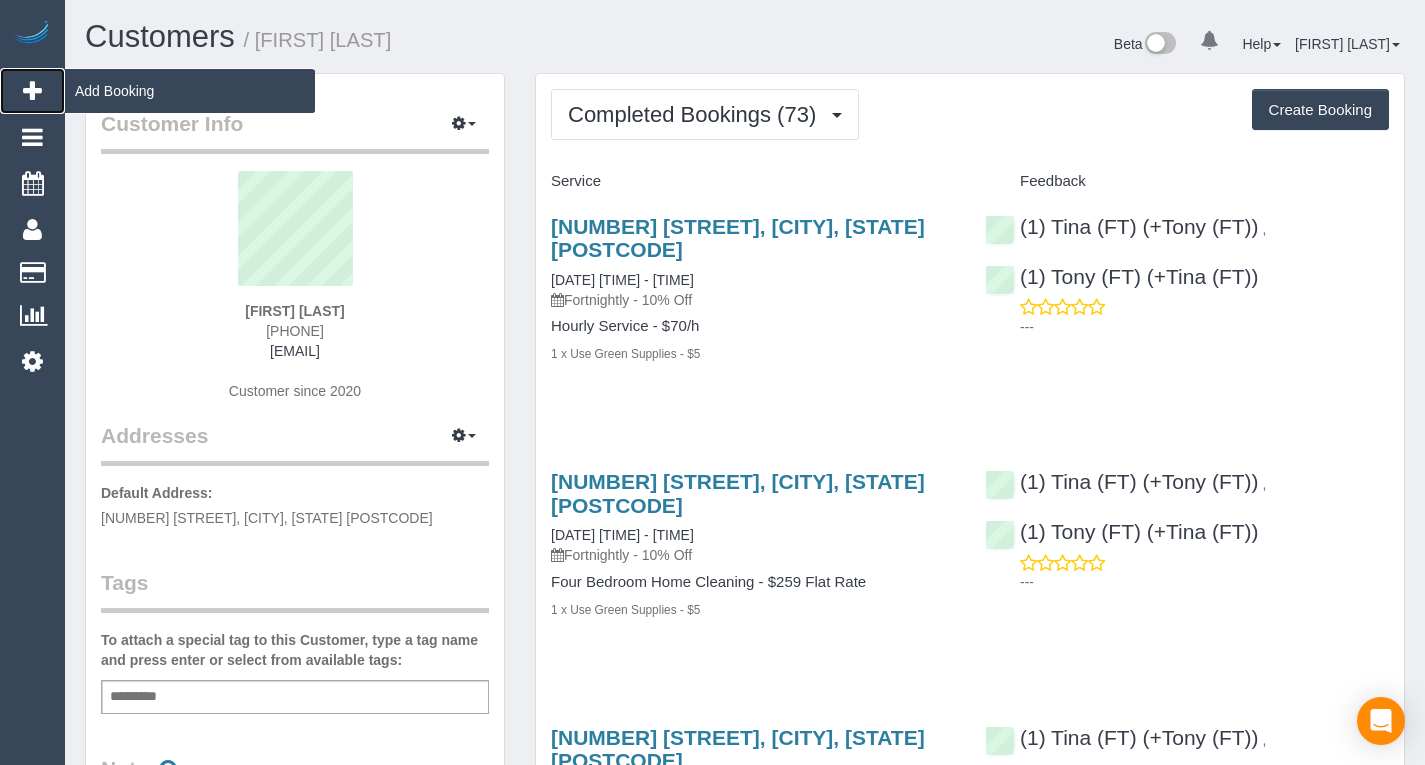 click on "Add Booking" at bounding box center [190, 91] 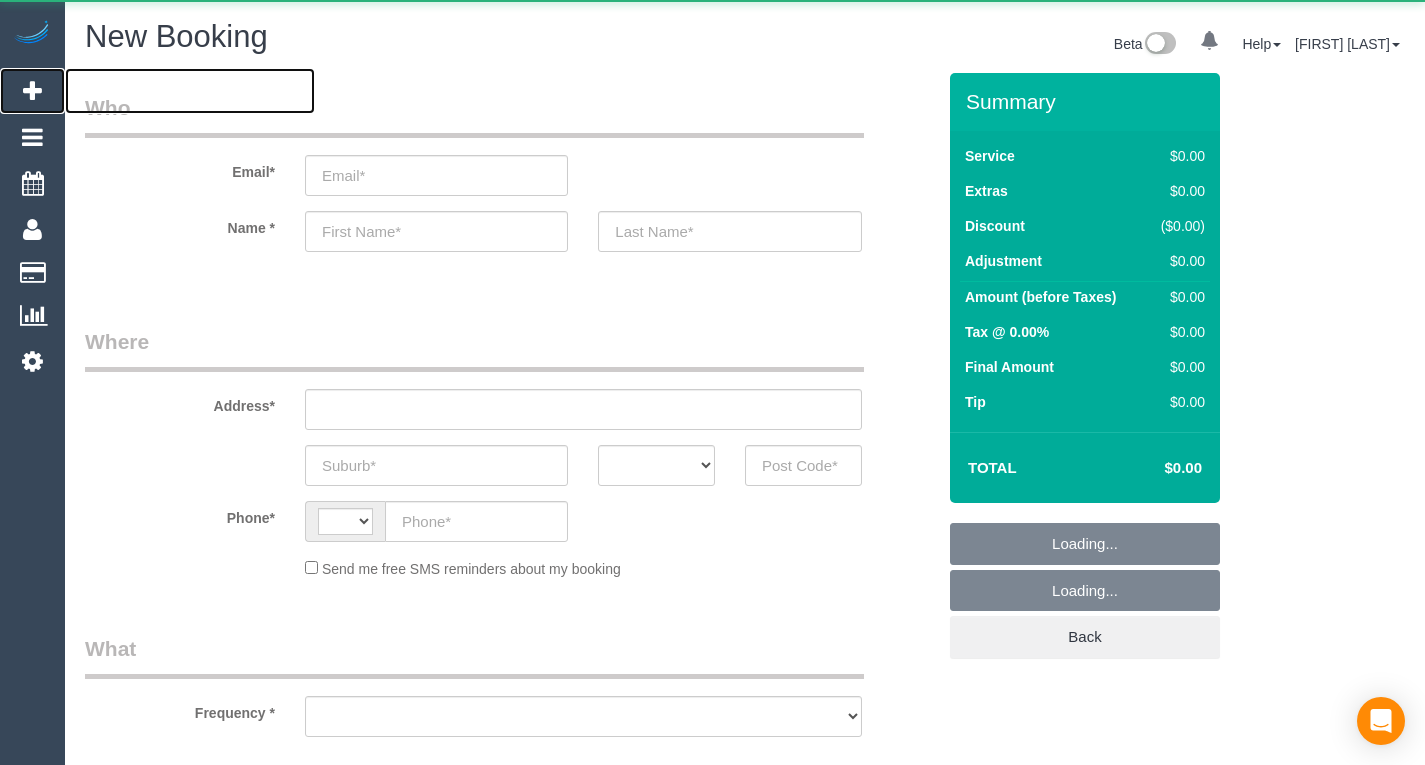 select on "string:AU" 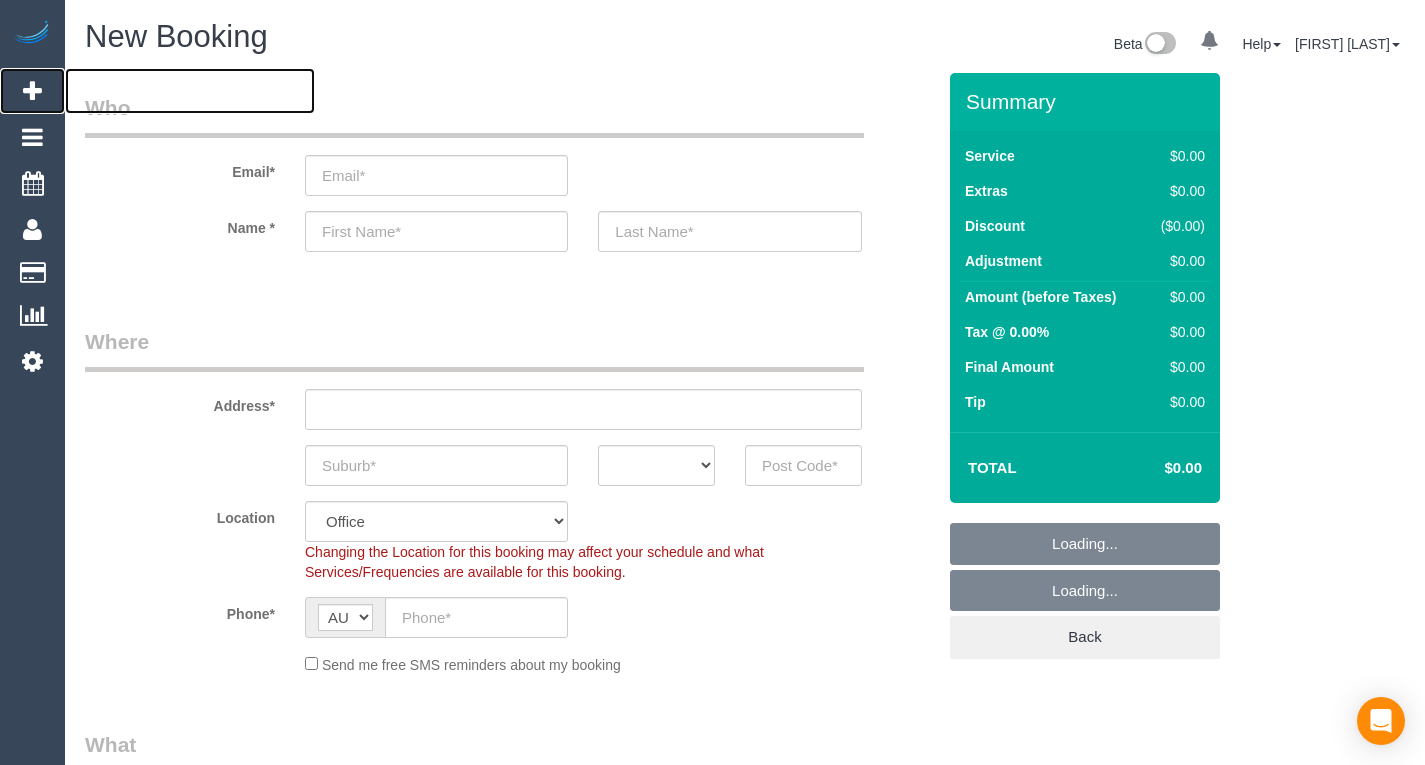 select on "object:4693" 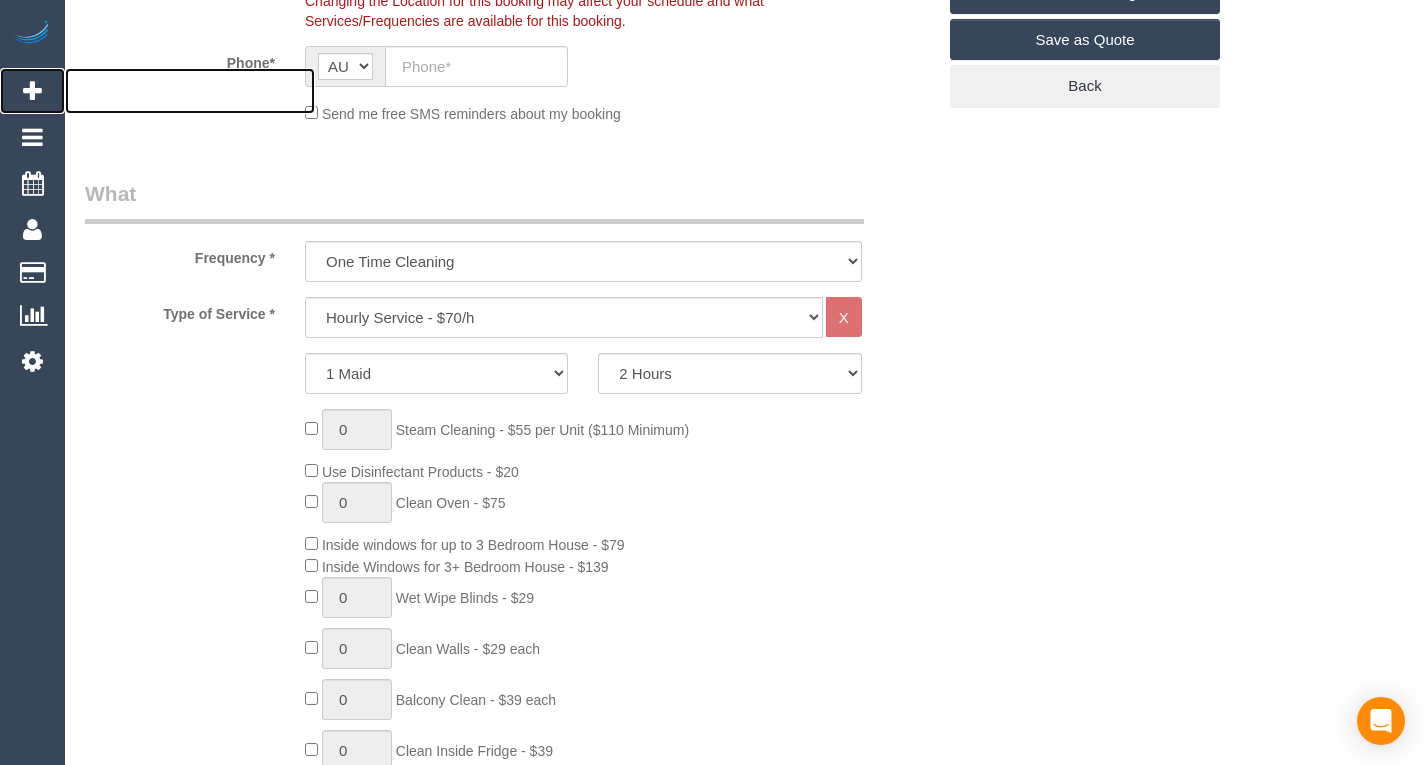 scroll, scrollTop: 560, scrollLeft: 0, axis: vertical 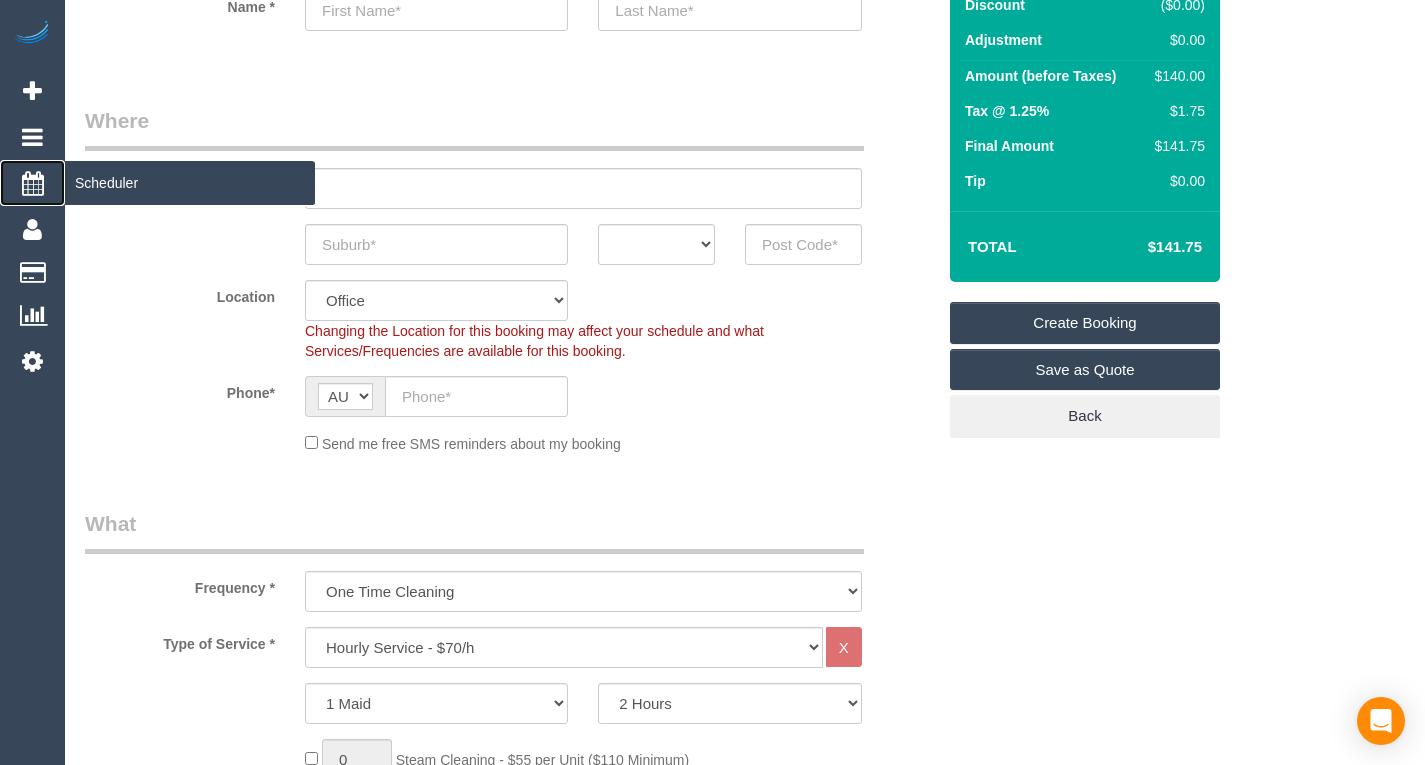 click on "Scheduler" at bounding box center (190, 183) 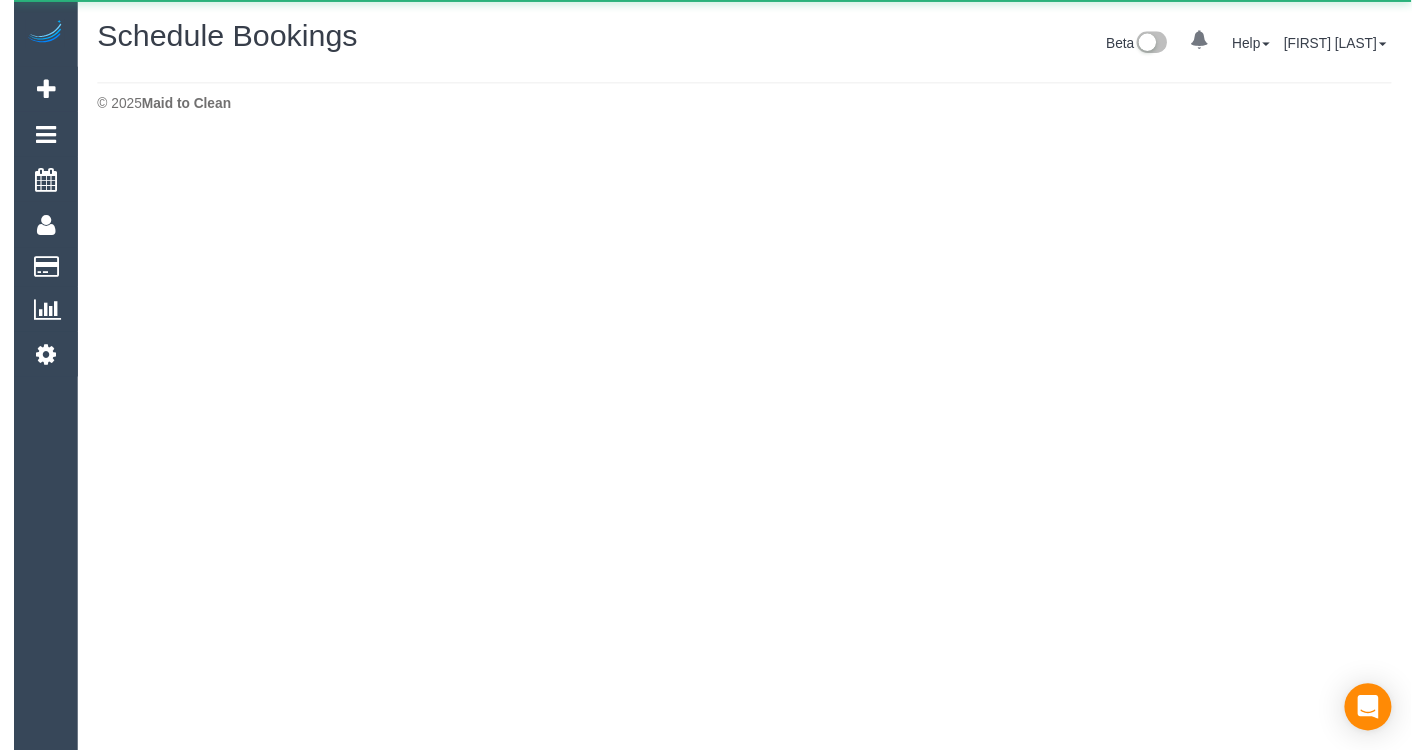 scroll, scrollTop: 0, scrollLeft: 0, axis: both 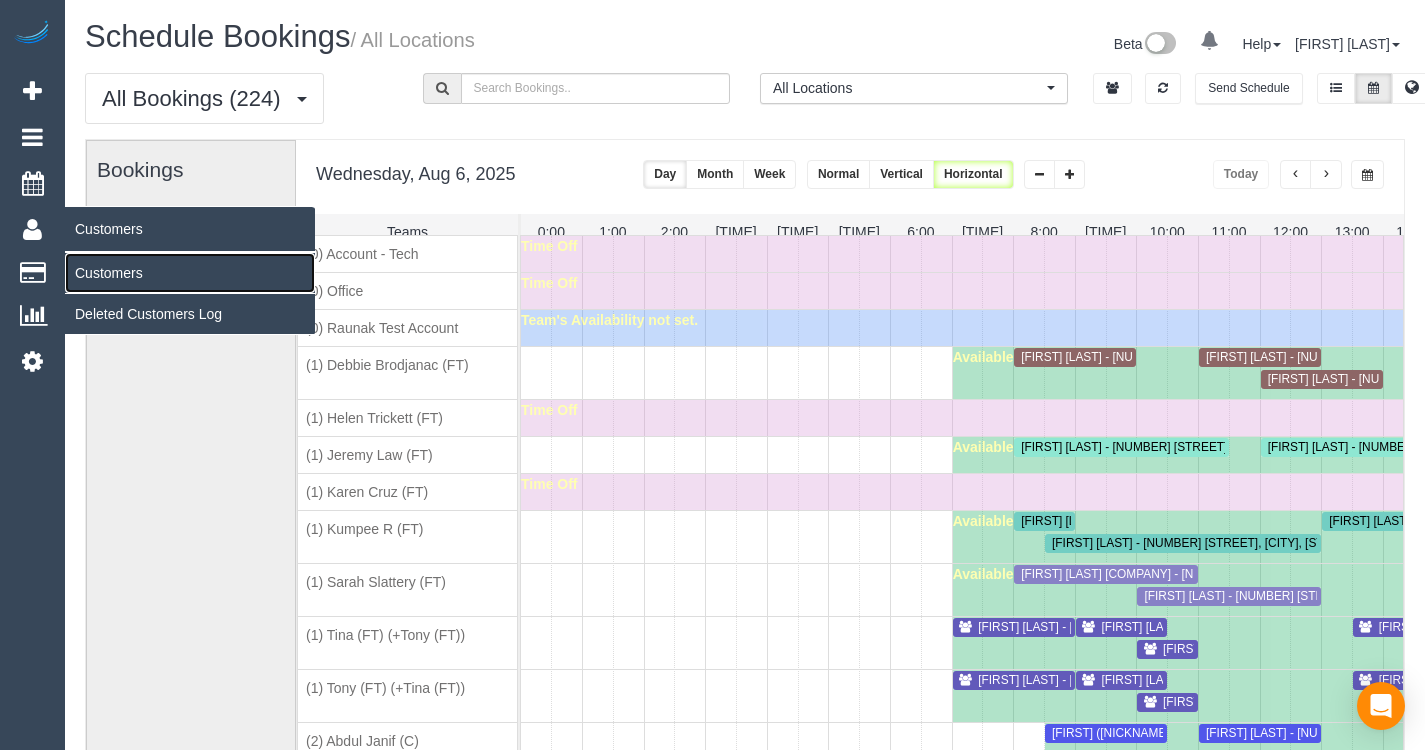 click on "Customers" at bounding box center [190, 273] 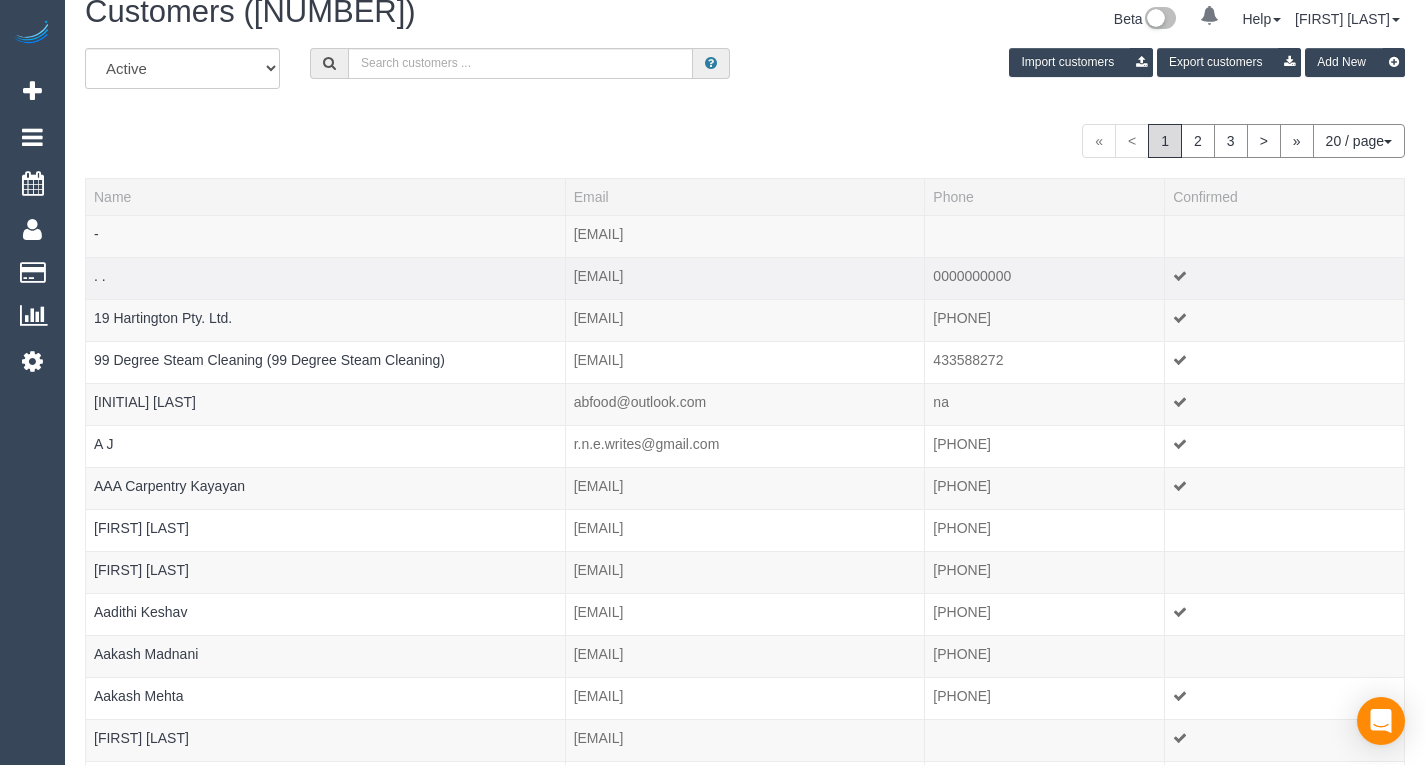 scroll, scrollTop: 26, scrollLeft: 0, axis: vertical 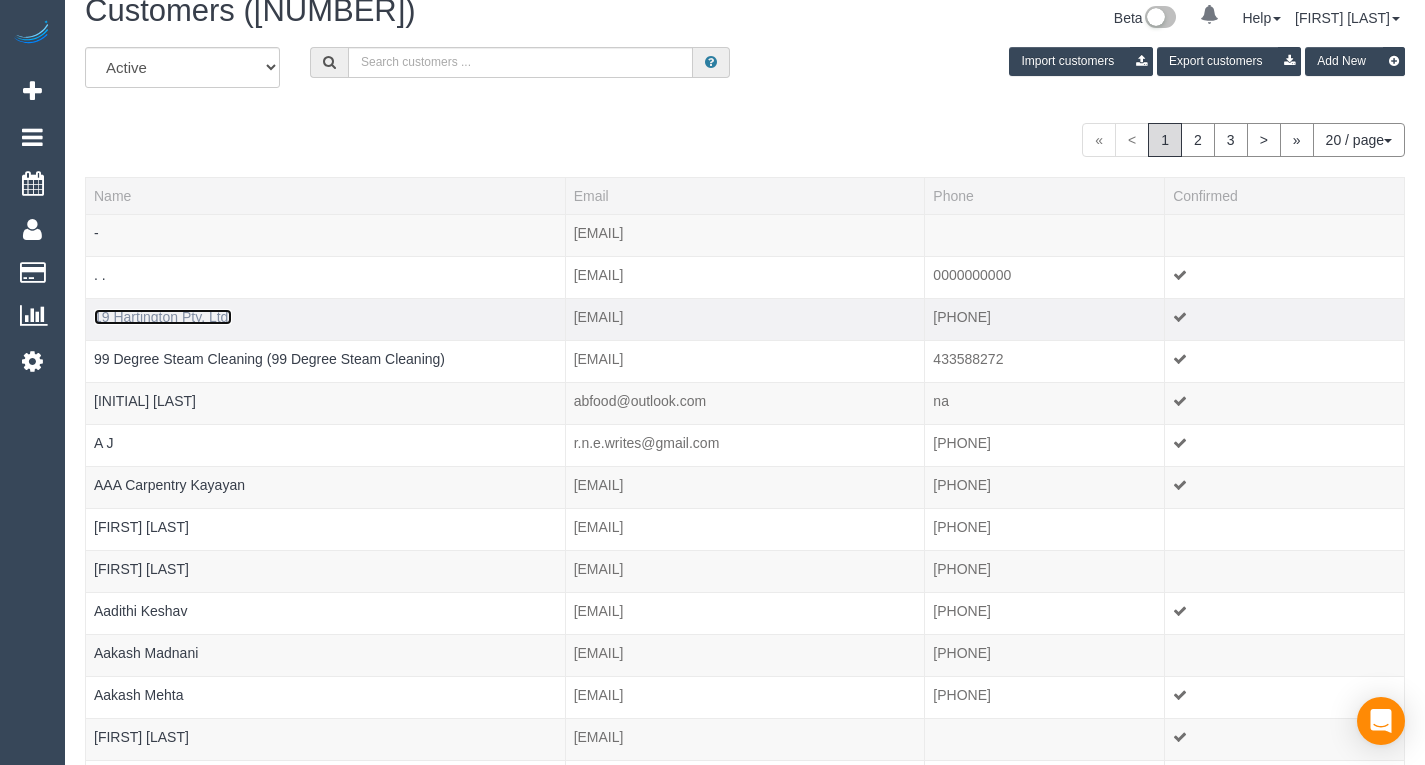 click on "19 Hartington Pty. Ltd." at bounding box center [163, 317] 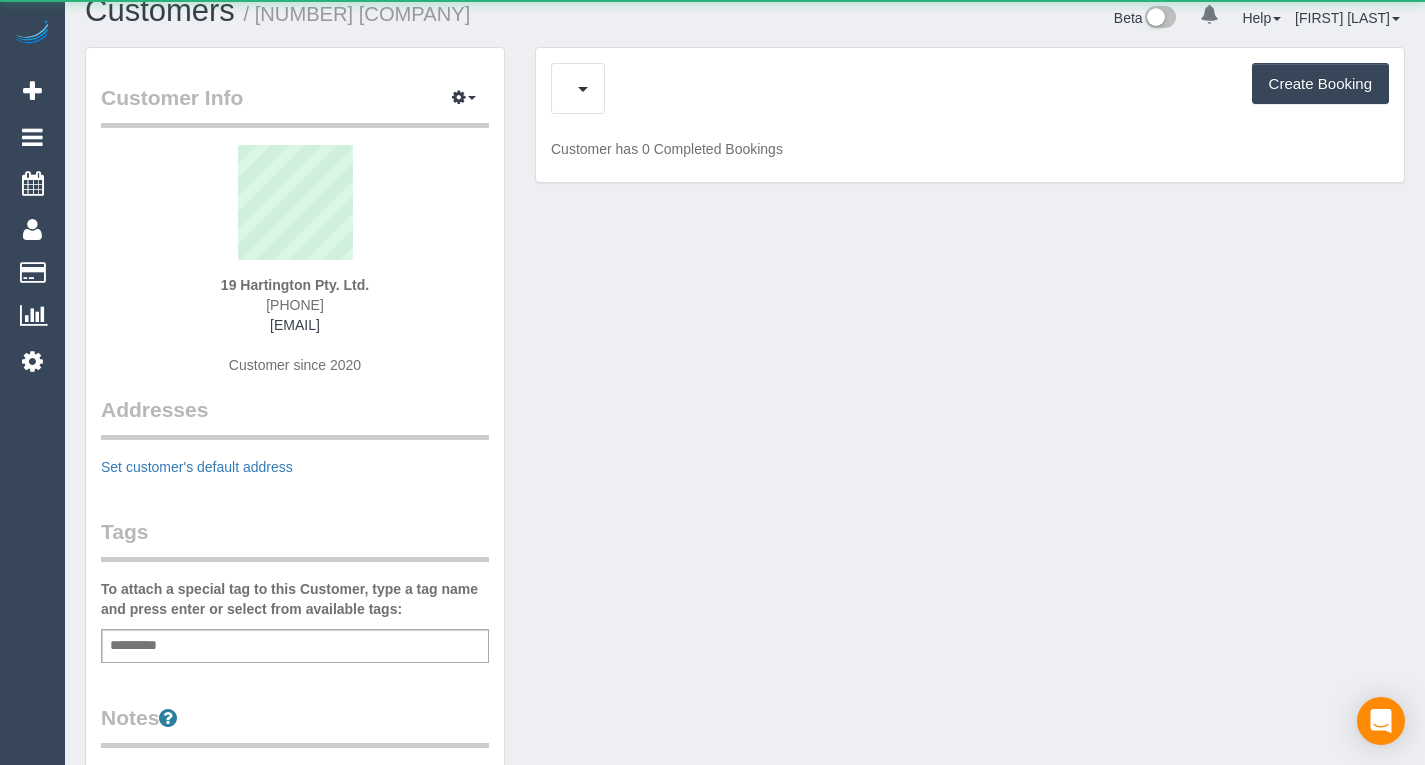 scroll, scrollTop: 0, scrollLeft: 0, axis: both 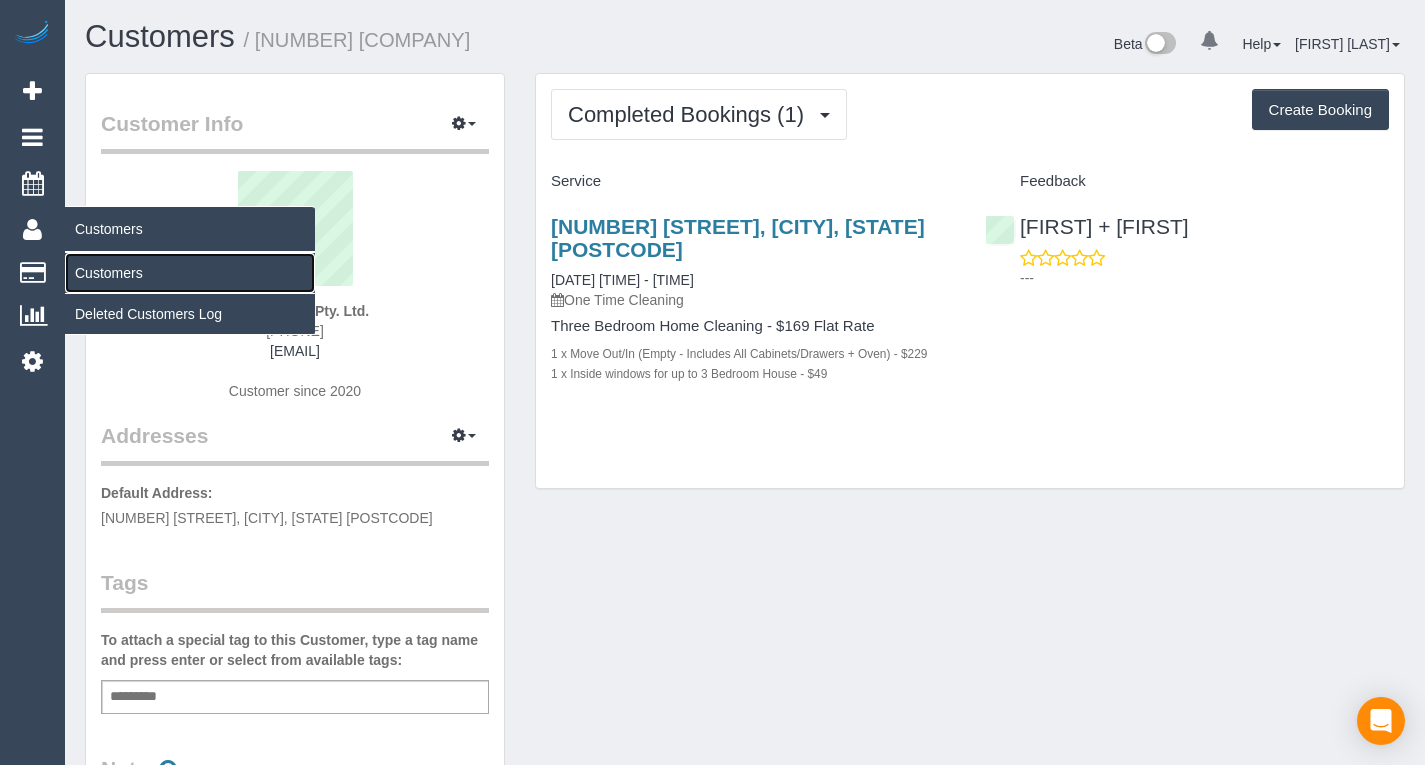 click on "Customers" at bounding box center [190, 273] 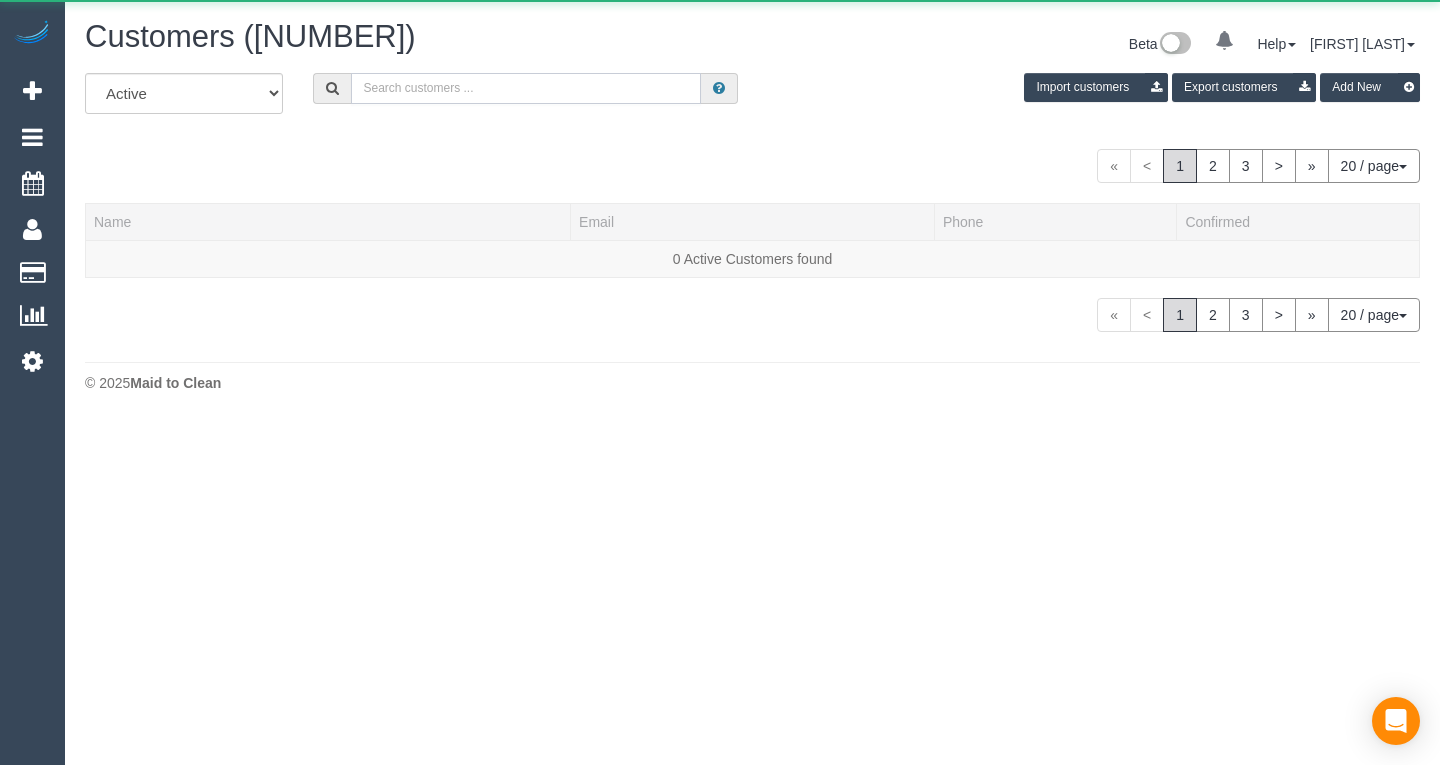 click at bounding box center [526, 88] 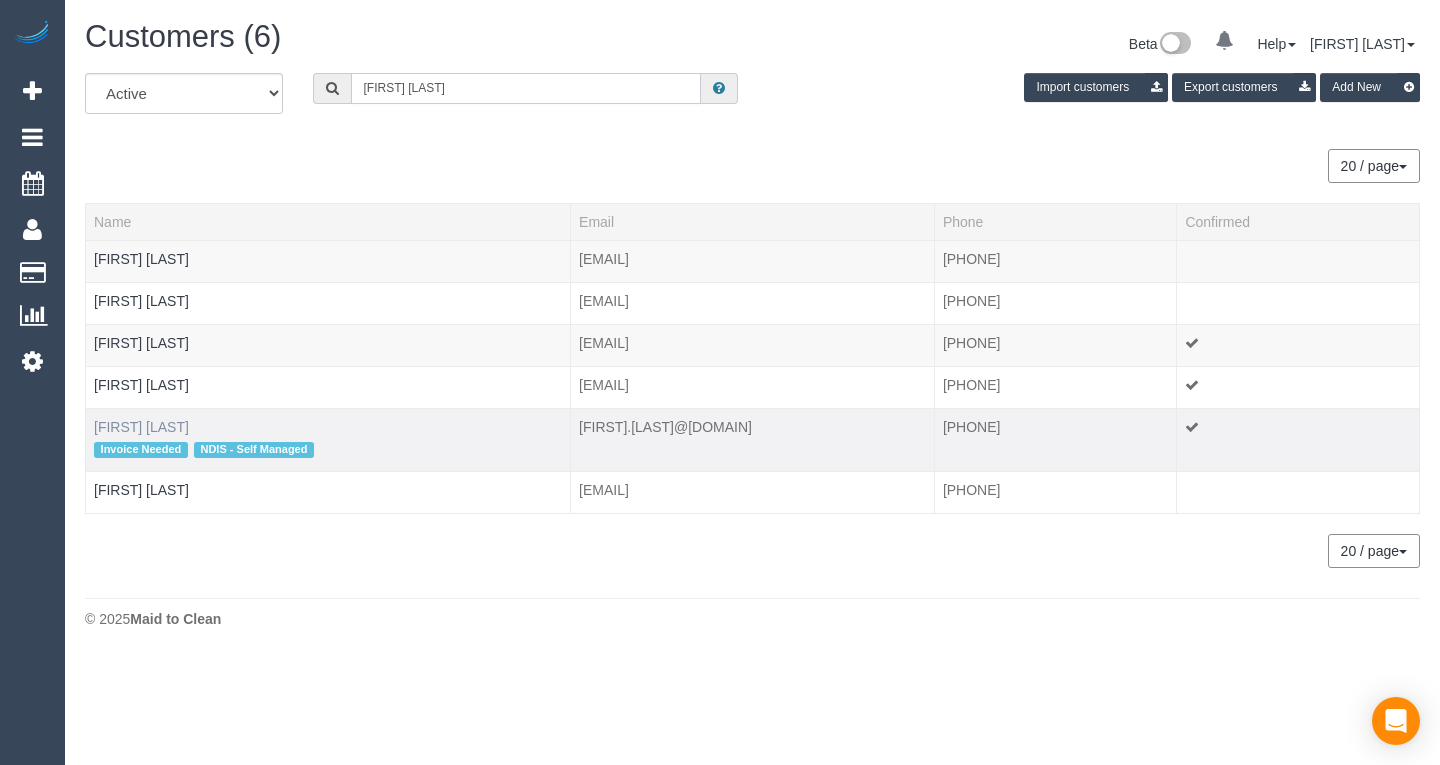 type on "[FIRST] [LAST]" 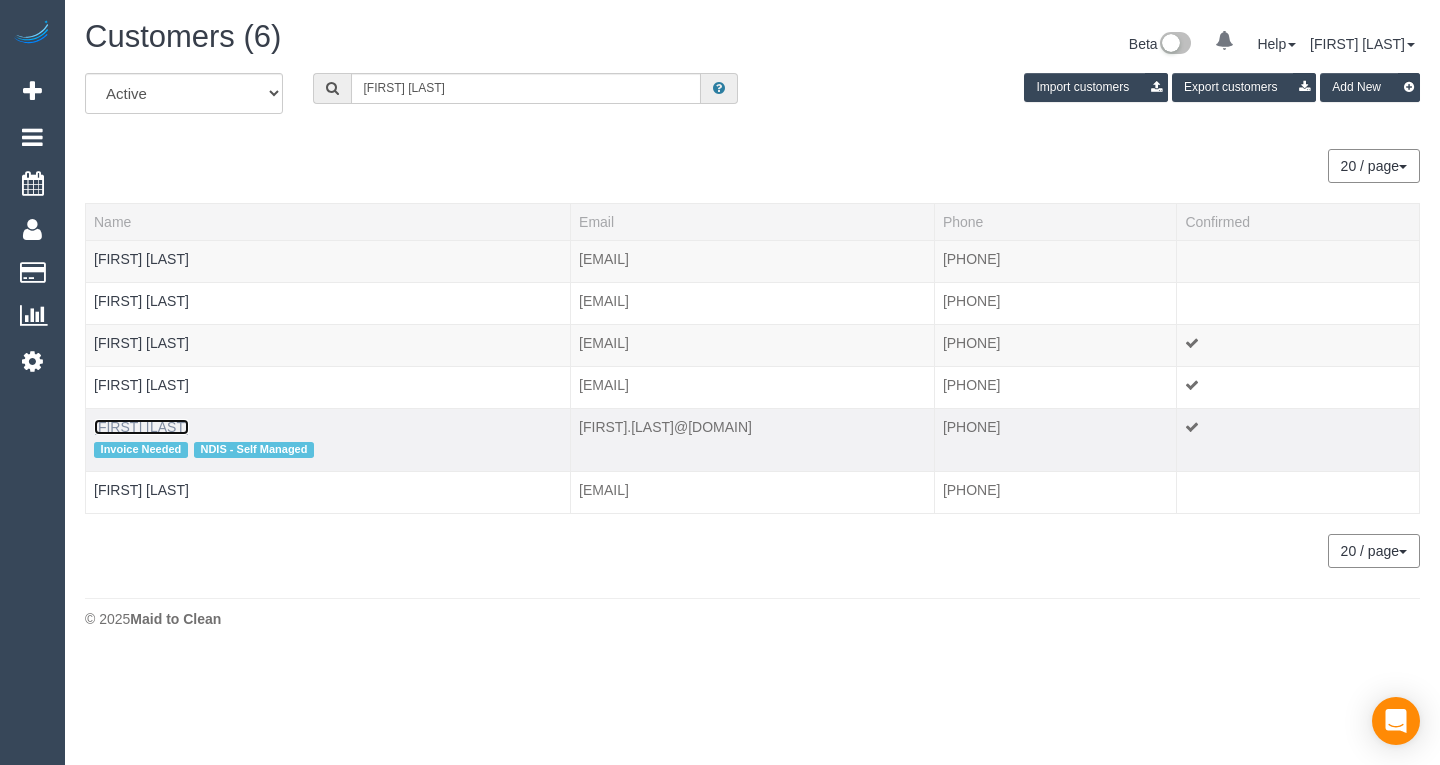 click on "[FIRST] [LAST]" at bounding box center (141, 427) 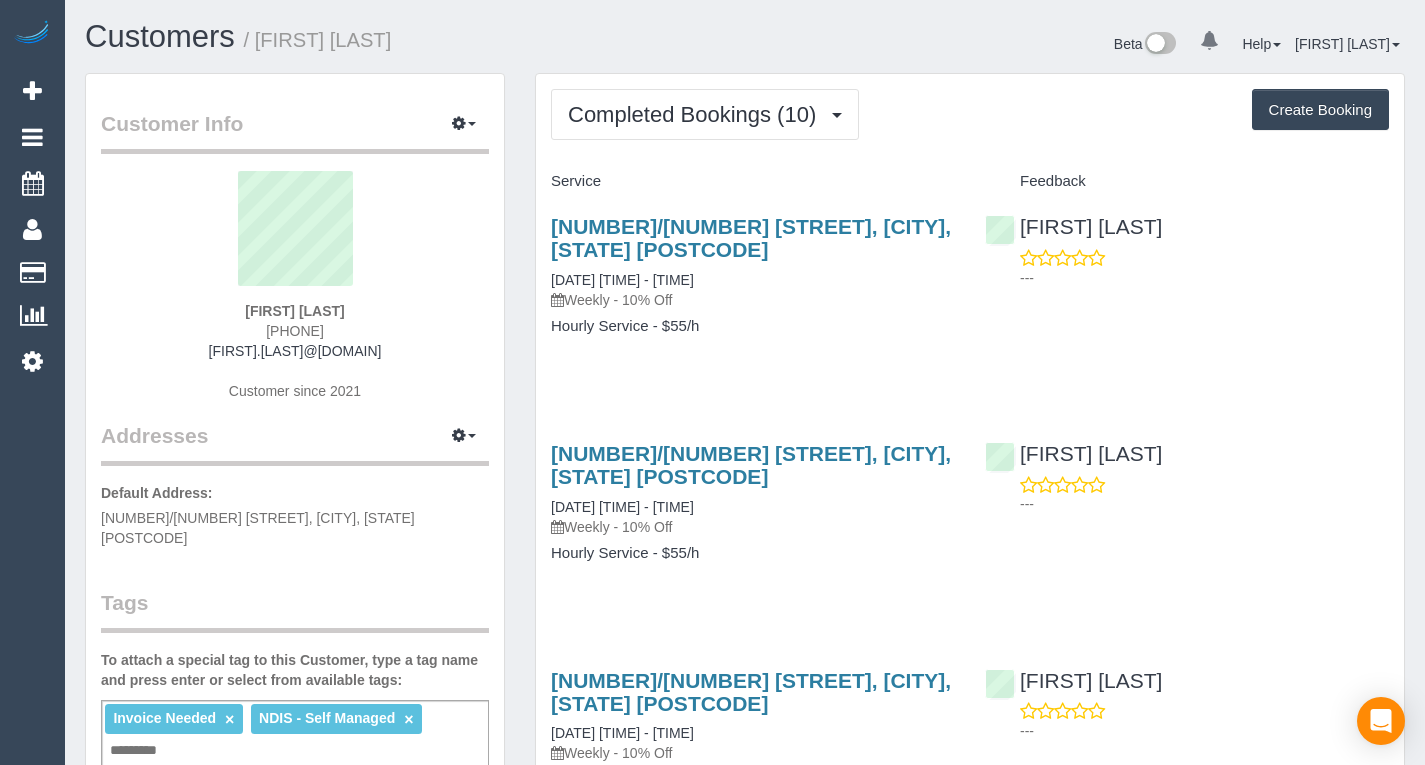 drag, startPoint x: 545, startPoint y: 255, endPoint x: 713, endPoint y: 245, distance: 168.29736 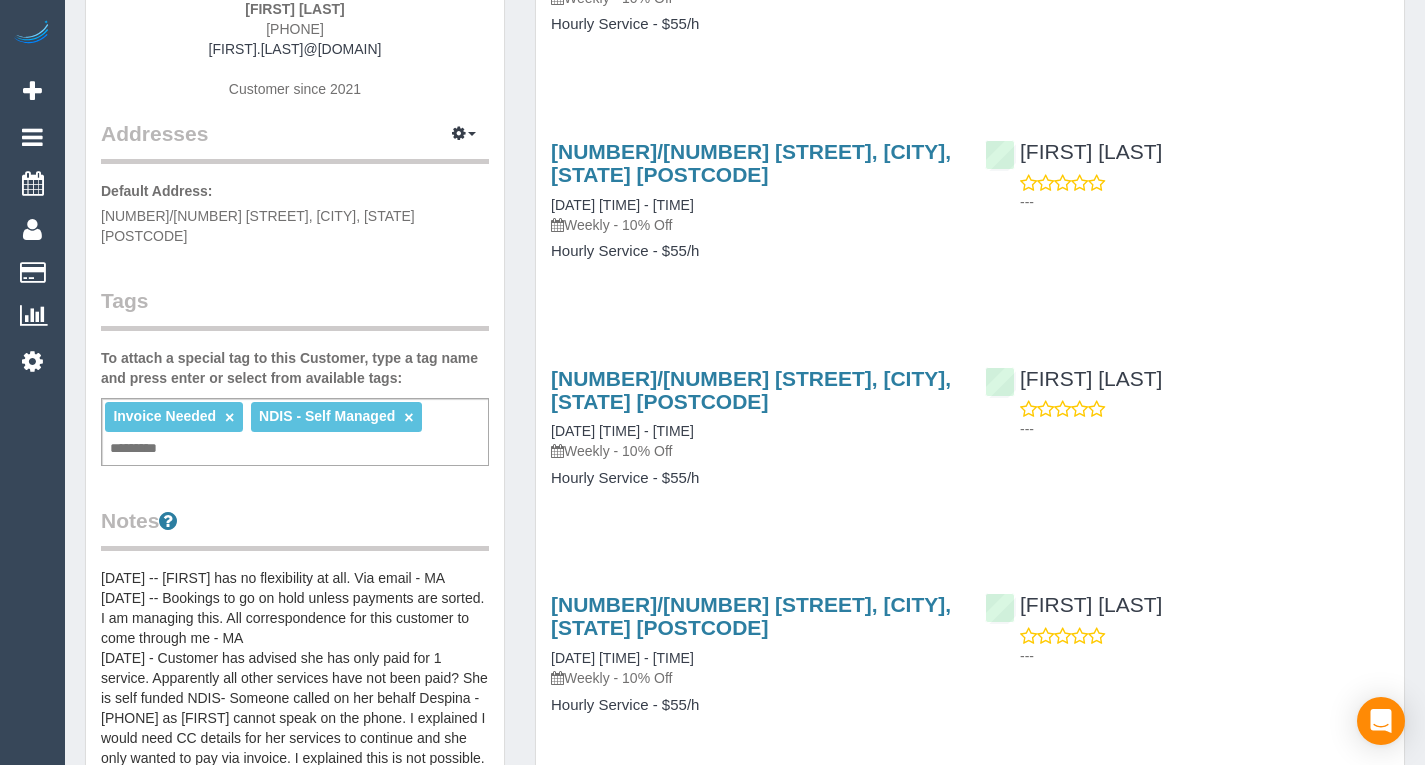 scroll, scrollTop: 0, scrollLeft: 0, axis: both 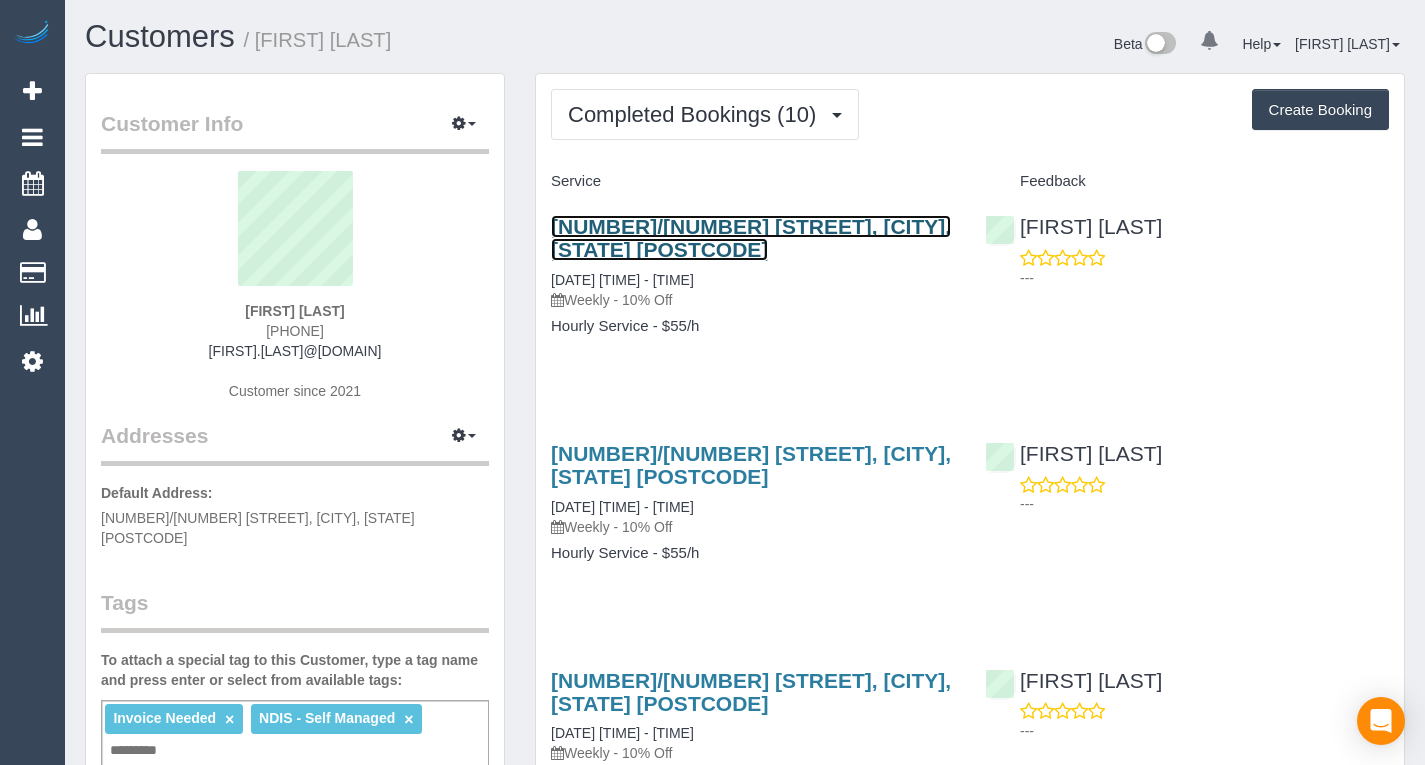 click on "[NUMBER]/[NUMBER] [STREET], [CITY], [STATE] [POSTCODE]" at bounding box center [751, 238] 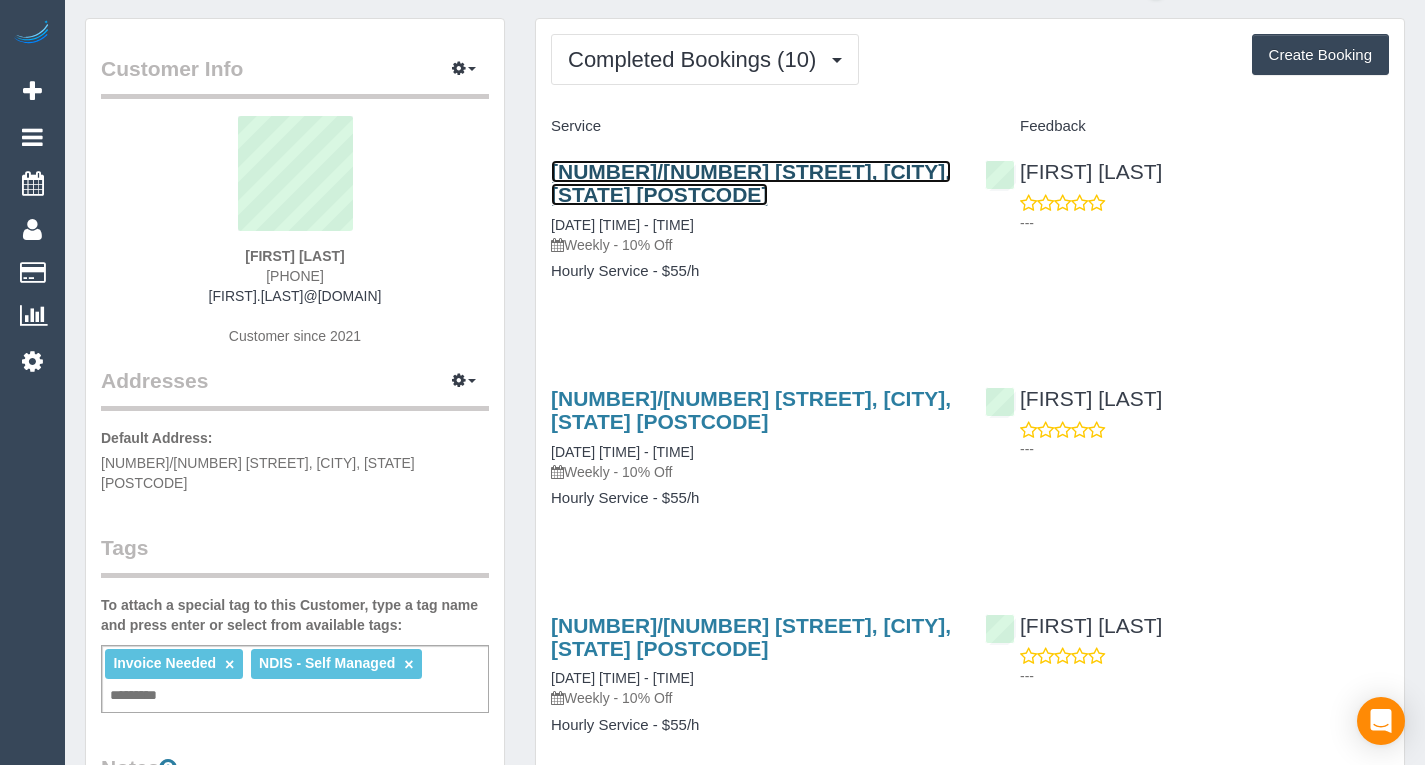 scroll, scrollTop: 0, scrollLeft: 0, axis: both 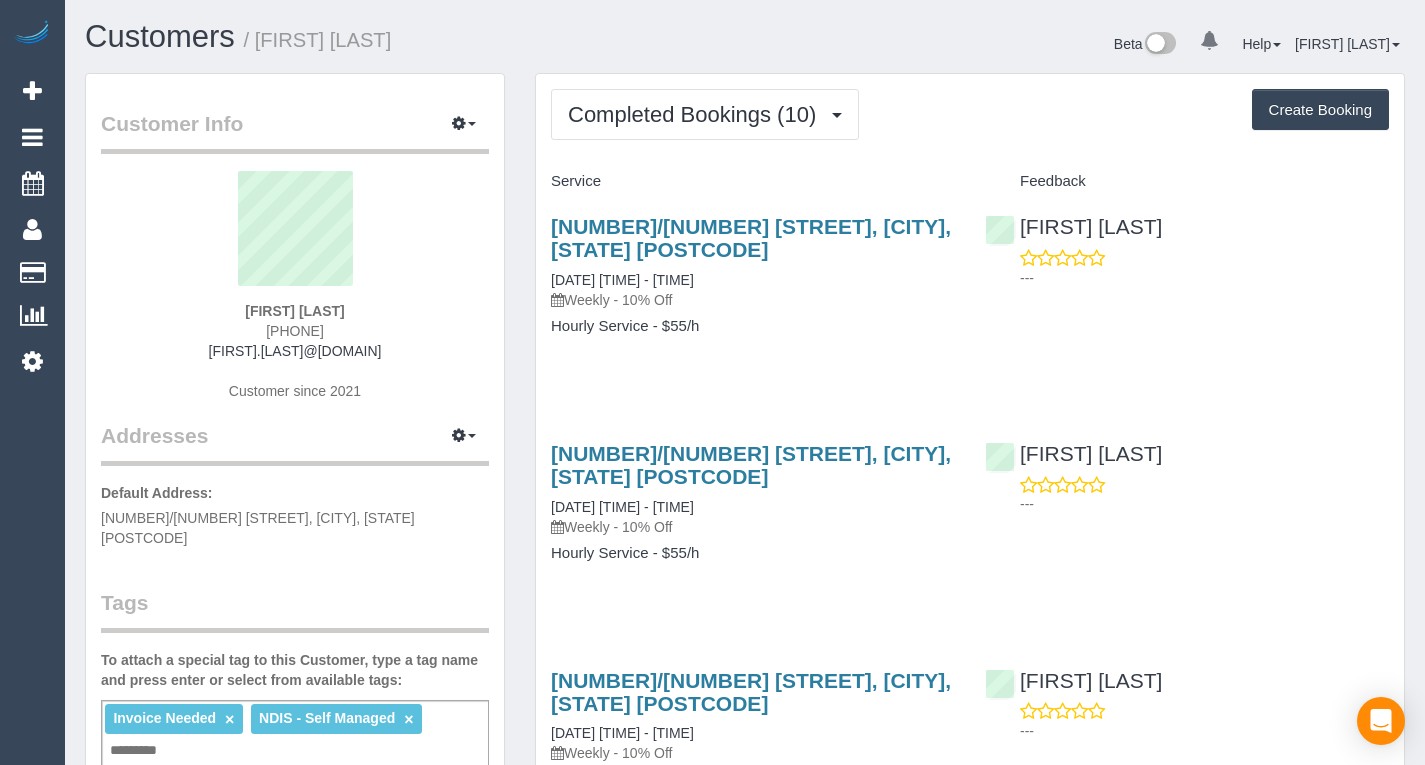 click on "[NUMBER]/[NUMBER] [STREET], [CITY], [STATE] [POSTCODE]
[DATE] [TIME] - [TIME]
Weekly - 10% Off
Hourly Service - $55/h" at bounding box center (753, 513) 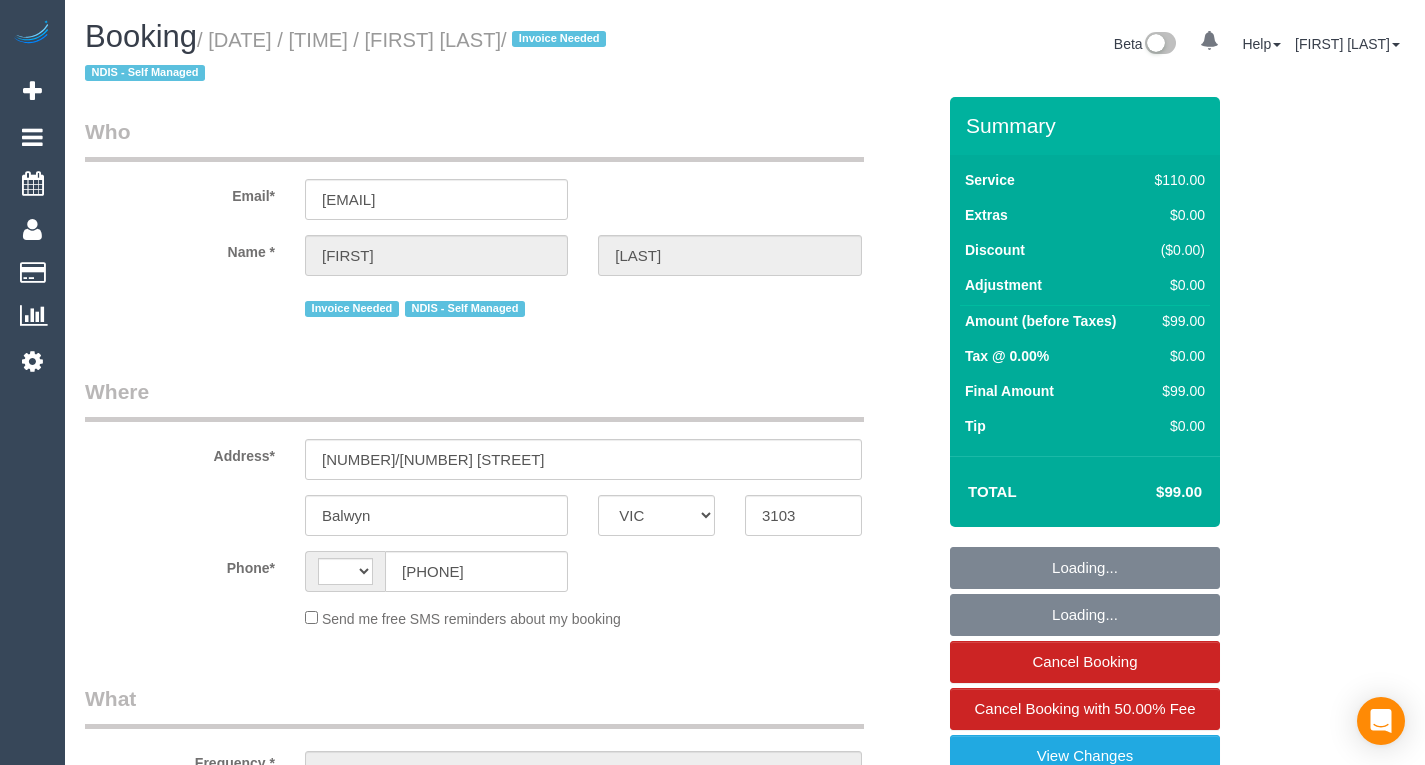 select on "VIC" 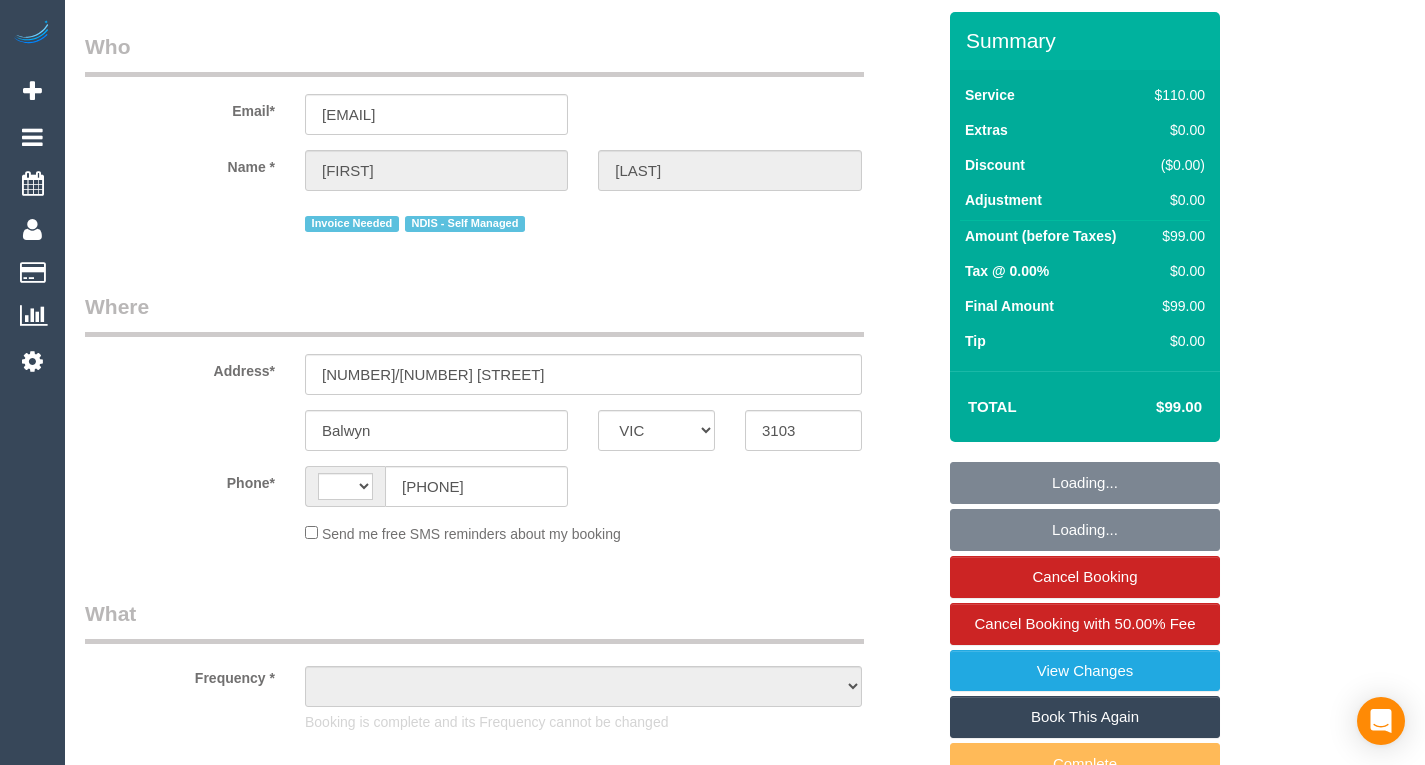 select on "string:AU" 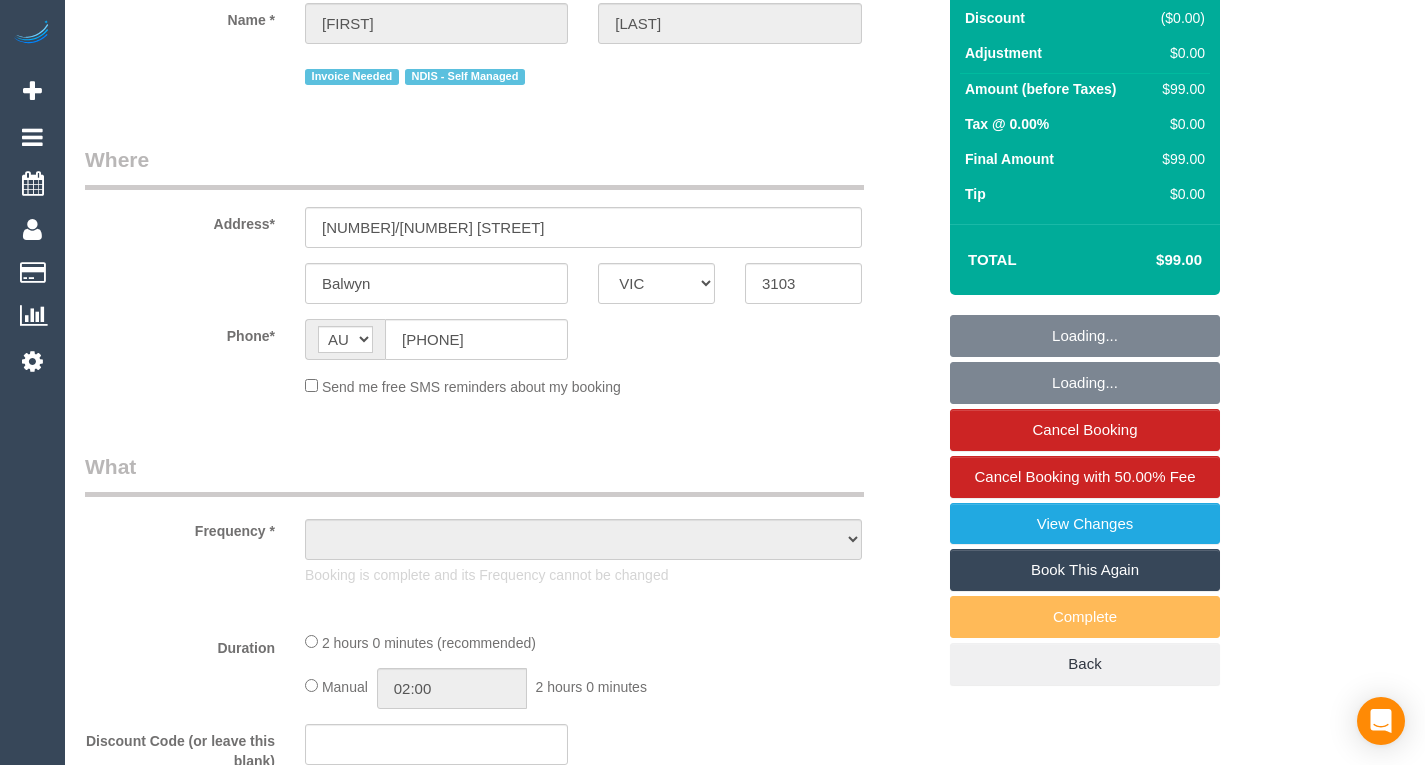 select on "object:536" 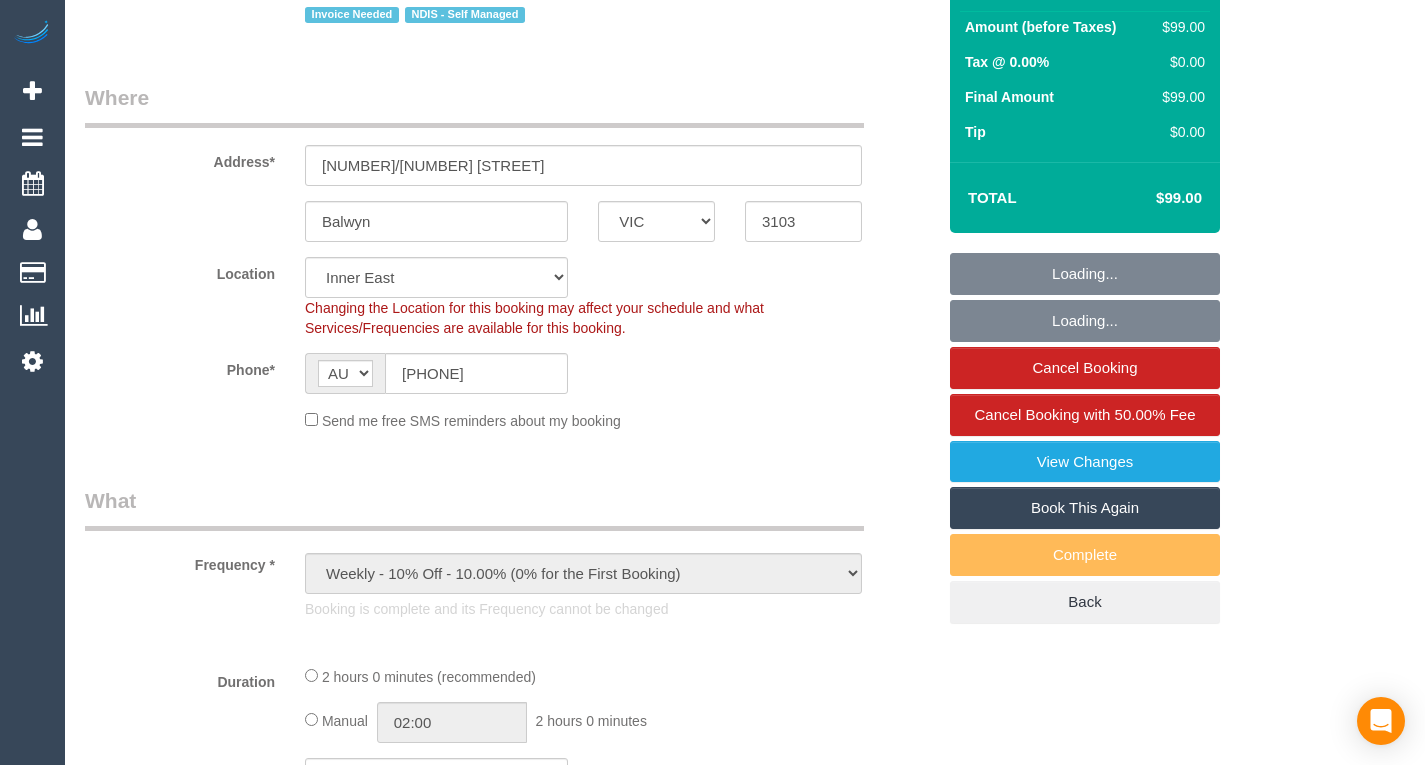select on "object:687" 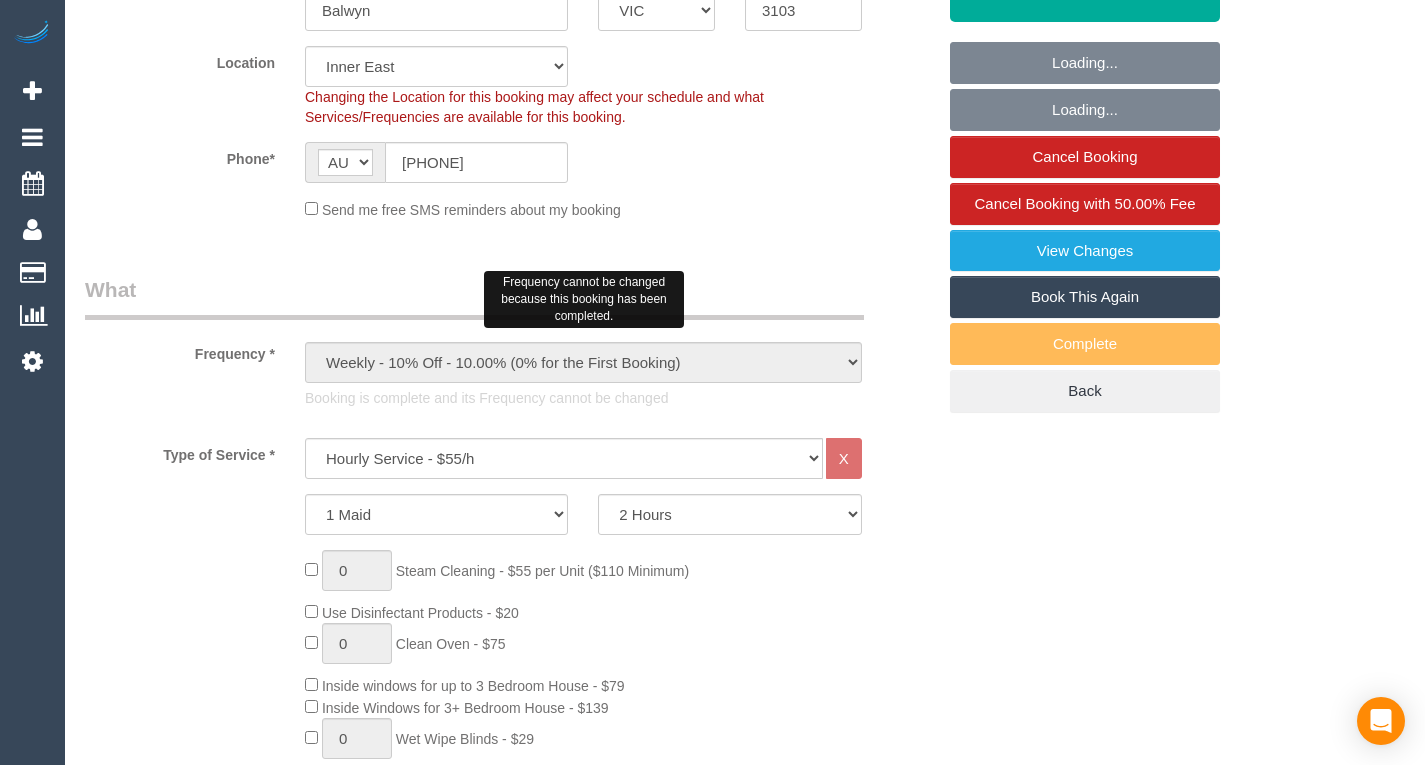 scroll, scrollTop: 506, scrollLeft: 0, axis: vertical 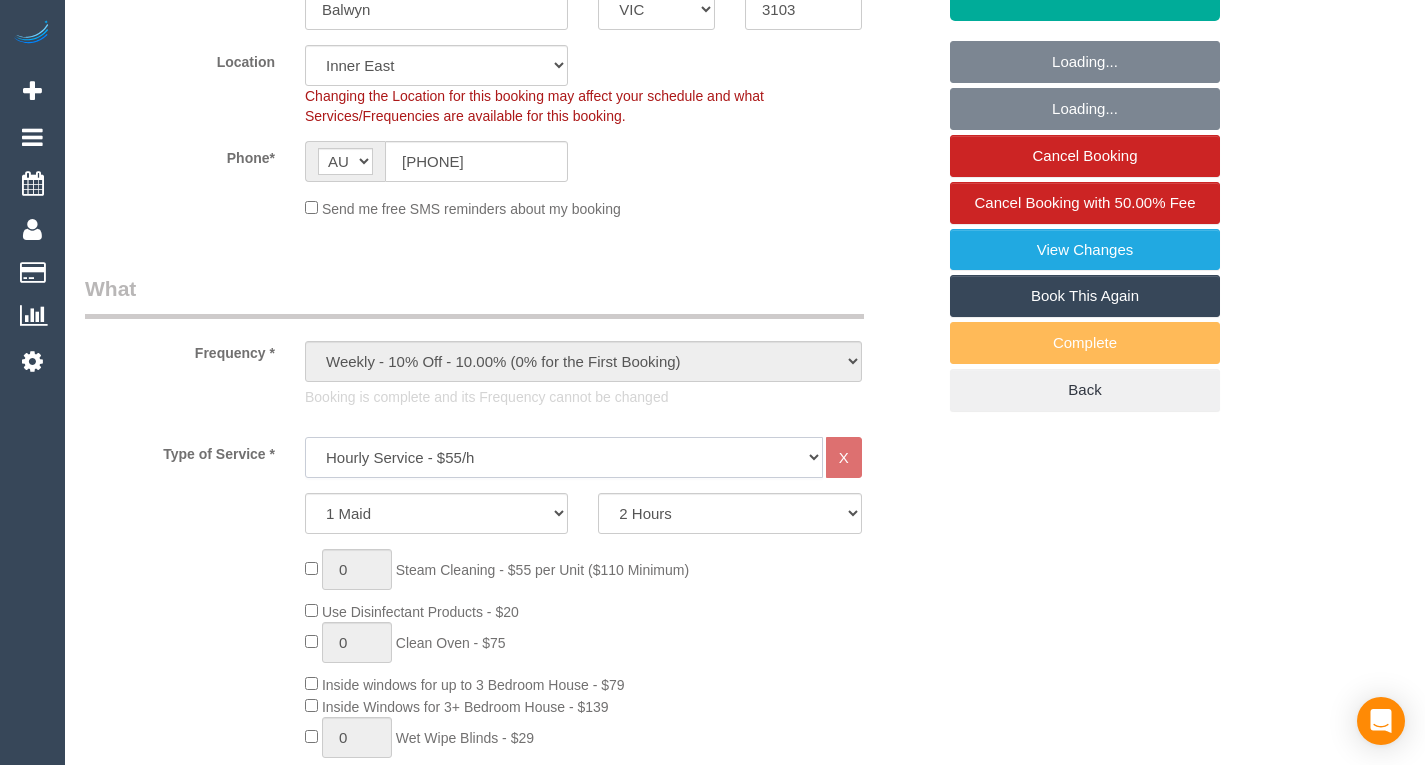 click on "Hourly Service - $70/h Hourly Service - $65/h Hourly Service - $60/h Hourly Service - $58.03 (NDIS 2025-26) Hourly Service - $57.27+GST (HCP/SaH 2025-26) Hourly Service - Special Pricing (New) Hourly Service - Special Pricing Hourly Service - $55/h Hourly Service (OnTime) $50/hr + GST One Bedroom Apt/Home Cleaning - $169 Flat Rate Two Bedroom Home Cleaning - $189 Flat Rate Three Bedroom Home Cleaning - $219 Flat Rate Four Bedroom Home Cleaning  - $259 Flat Rate Five Bedroom Home Cleaning  - $309 Flat Rate Six Bedroom Home Cleaning  - $339 Flat Rate Steam Cleaning / Unit Lunch Break PENDING BOOKING Inspection" 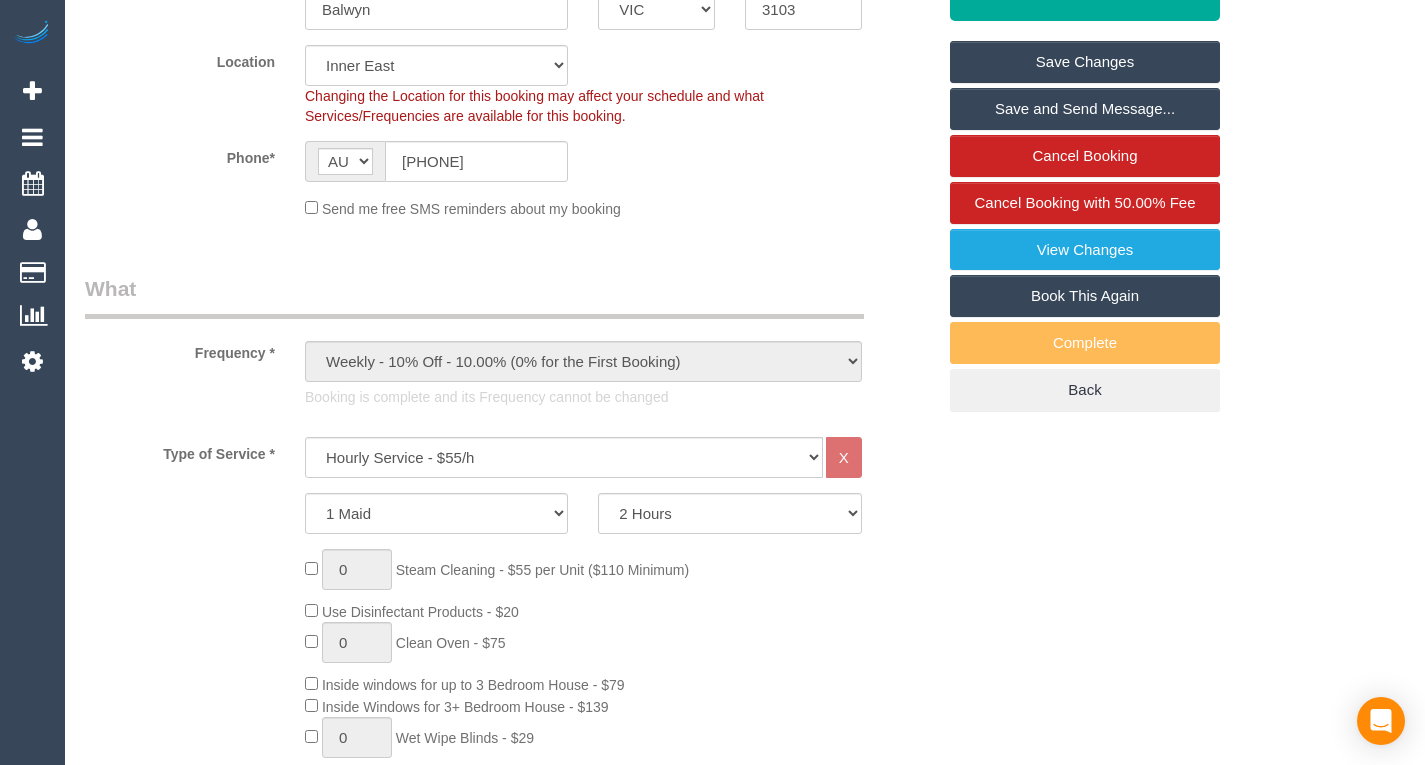 click on "Who
Email*
[EMAIL]
Name *
[FIRST]
[LAST]
Invoice Needed
NDIS - Self Managed
Where
Address*
[NUMBER]/[NUMBER] [STREET]
[CITY]
ACT
NSW
NT
QLD
SA
TAS
VIC
WA
[POSTAL_CODE]
Location
Office City East (North) East (South) Inner East Inner North (East) Inner North (West) Inner South East Inner West North (East) North (West) Outer East Outer North (East) Outer North (West) Outer South East Outer West South East (East) South East (West) West (North) West (South)" at bounding box center [745, 1667] 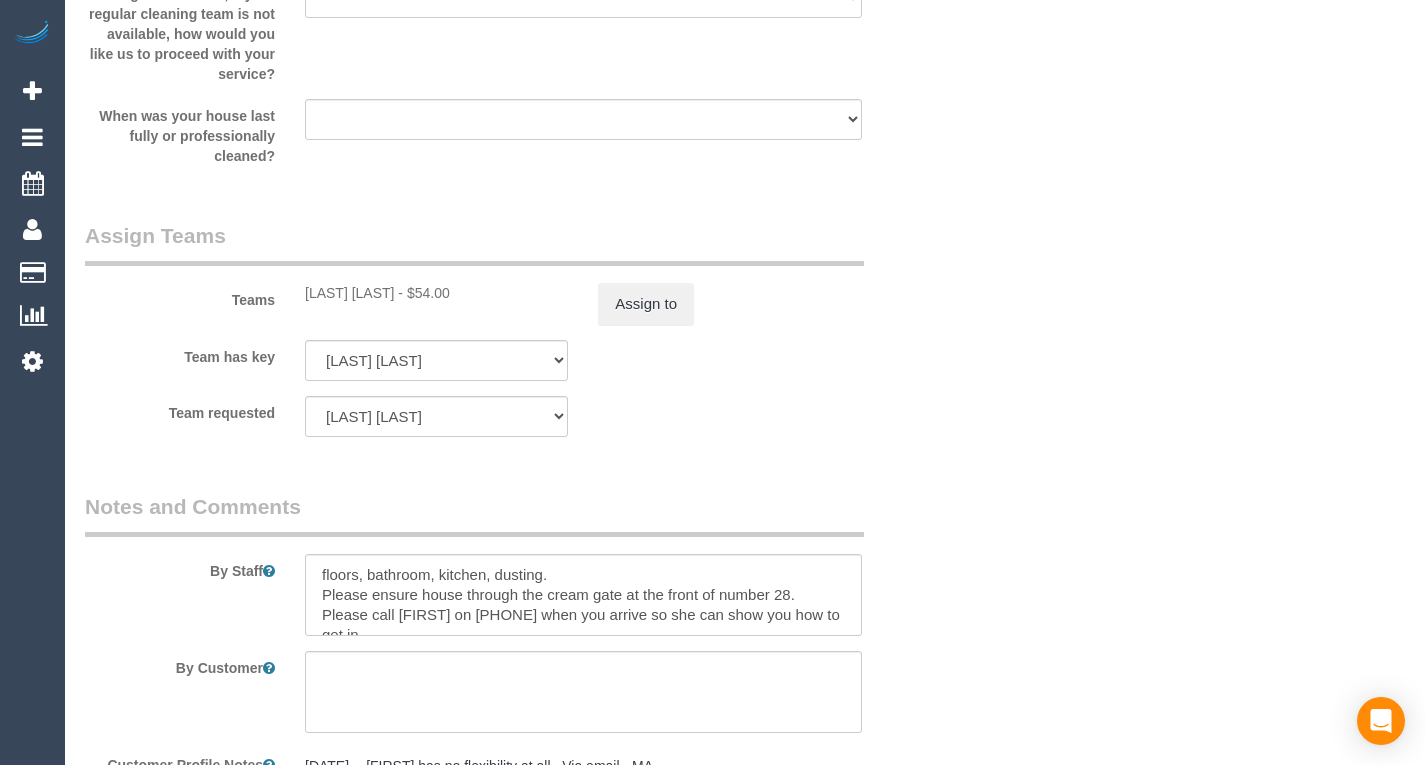 scroll, scrollTop: 3122, scrollLeft: 0, axis: vertical 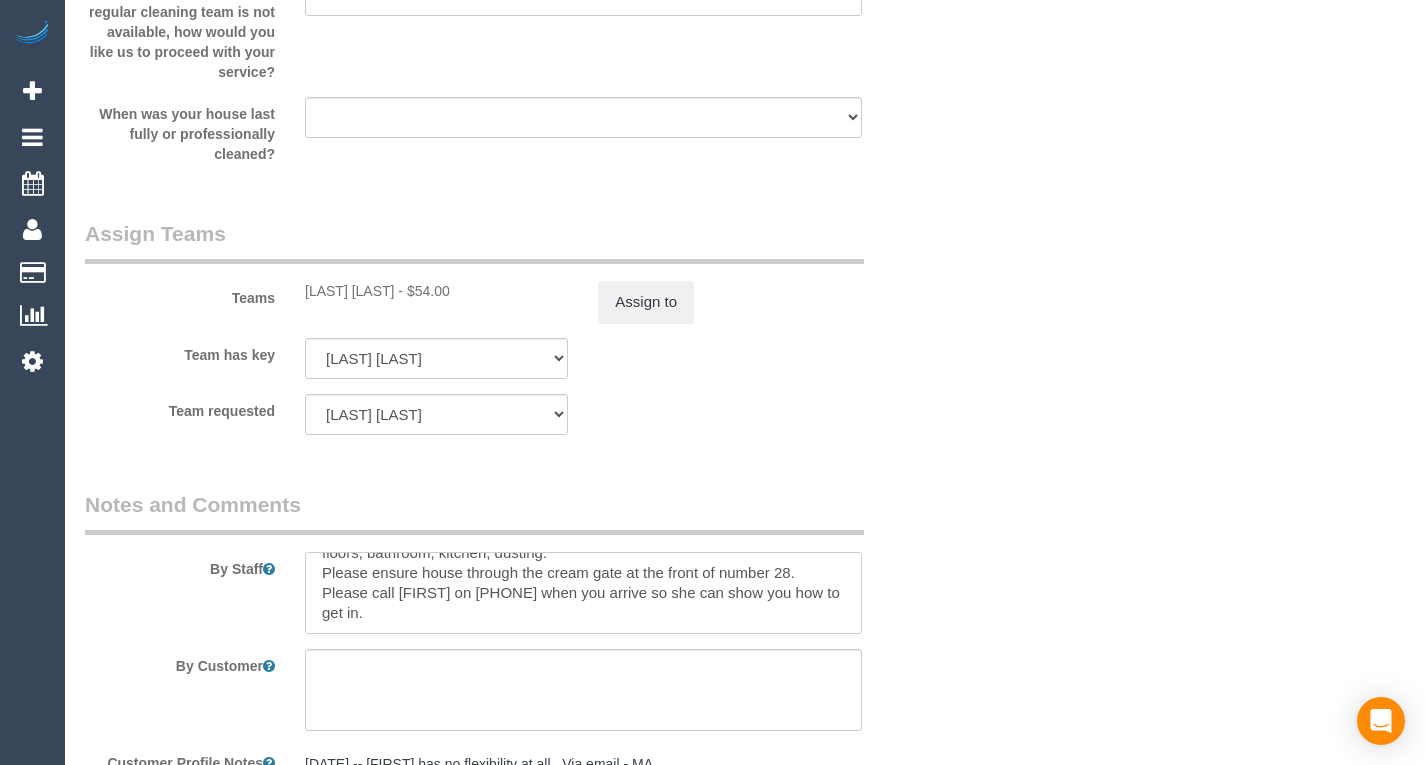 drag, startPoint x: 441, startPoint y: 586, endPoint x: 541, endPoint y: 658, distance: 123.22337 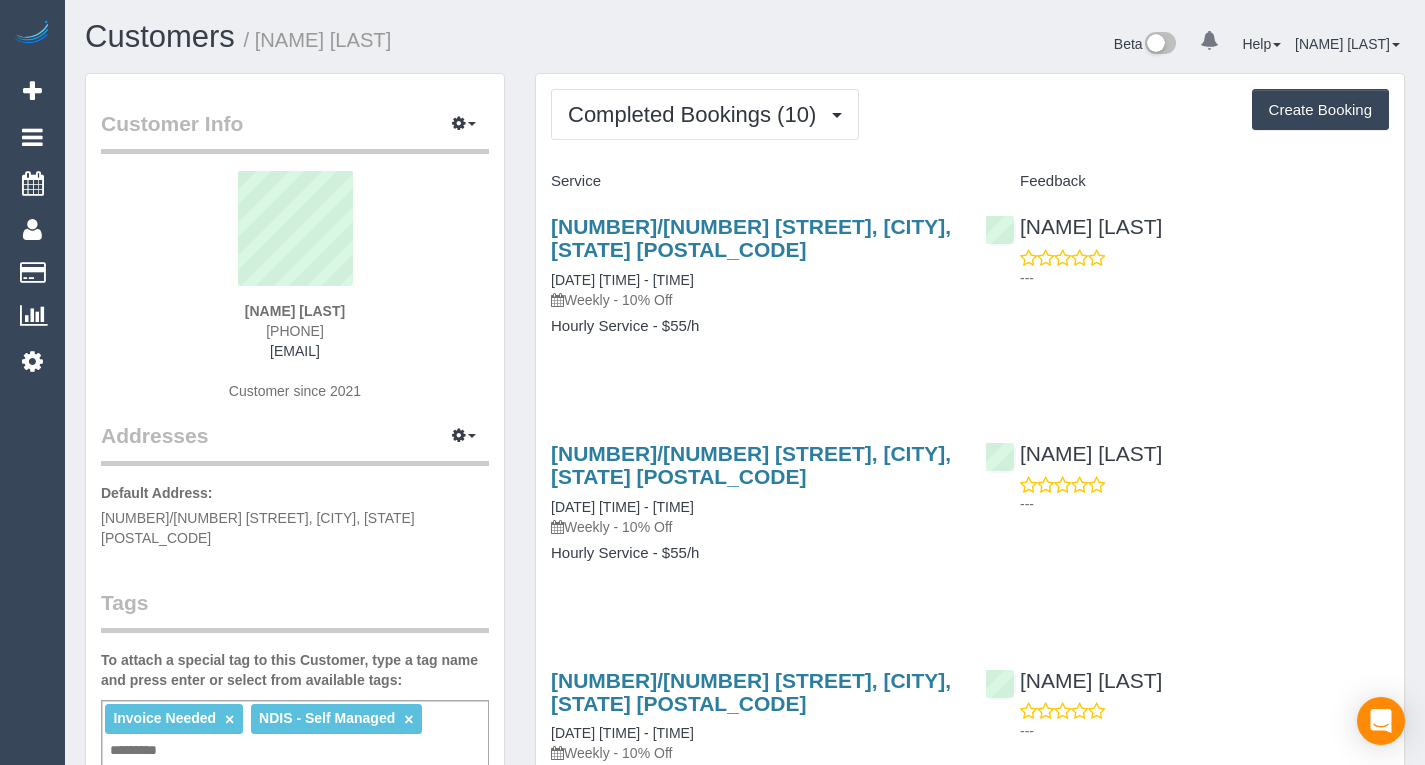 scroll, scrollTop: 0, scrollLeft: 0, axis: both 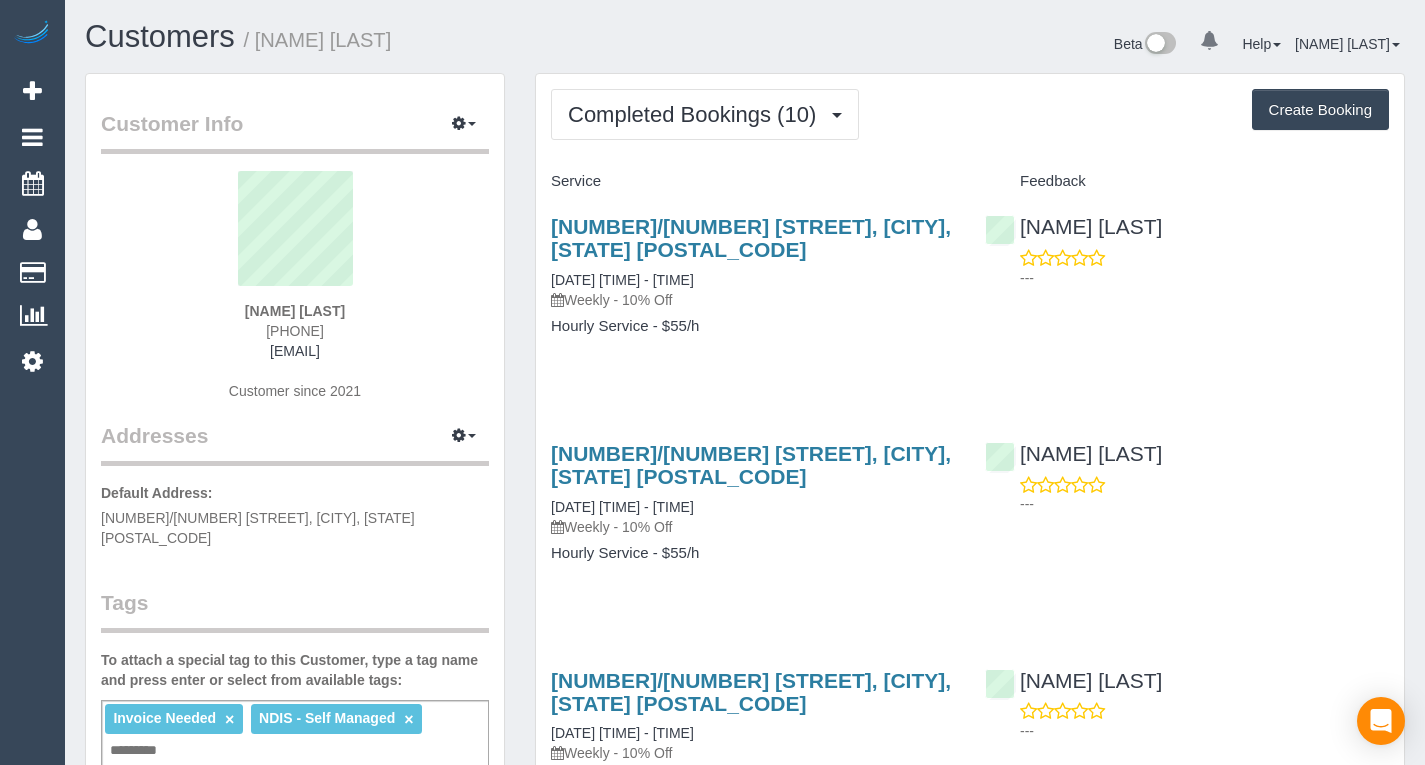 click at bounding box center (295, 236) 